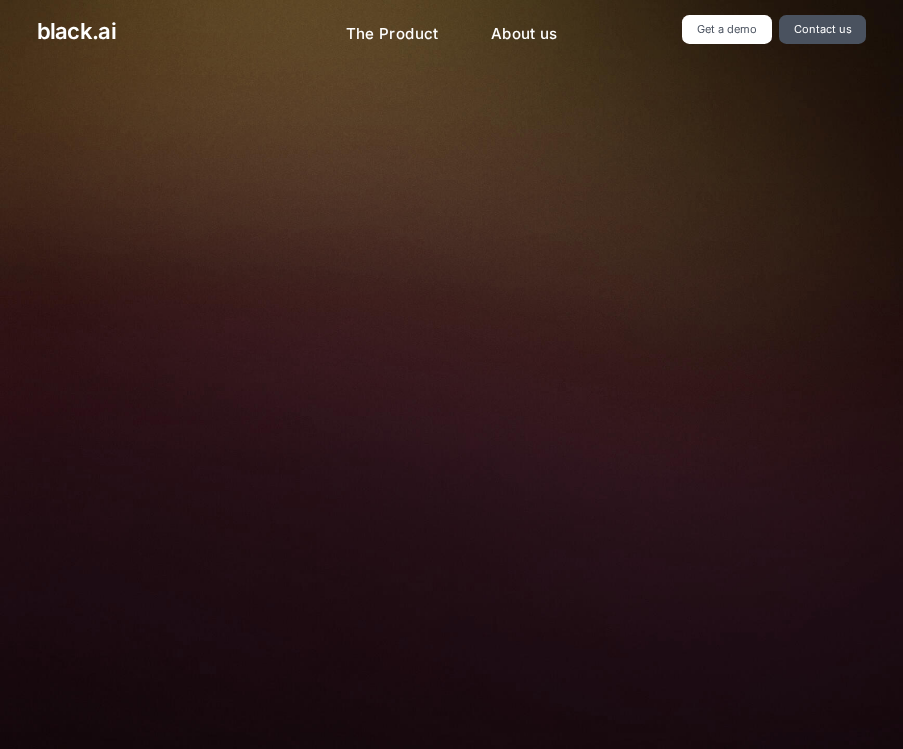 scroll, scrollTop: 0, scrollLeft: 0, axis: both 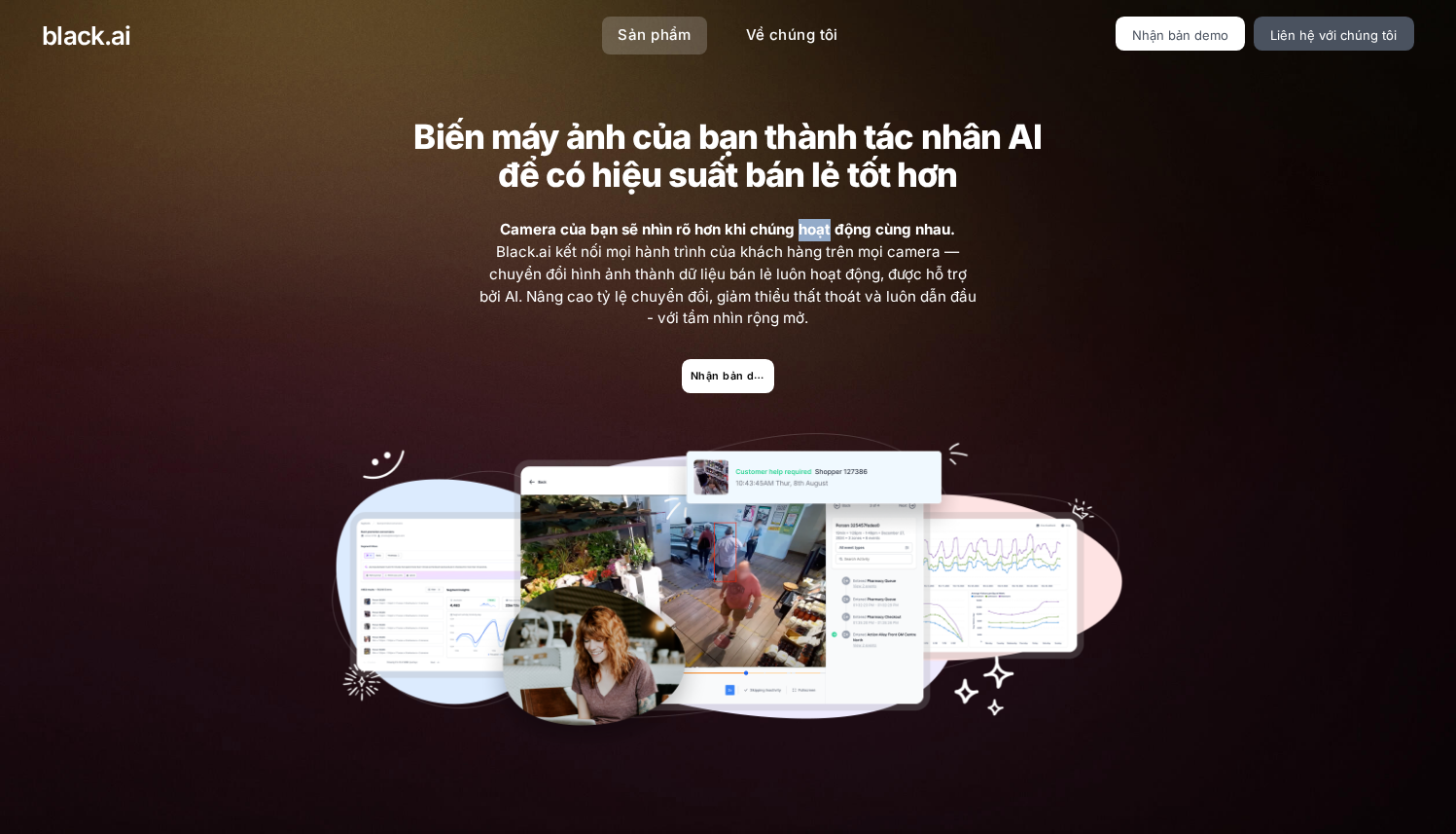 click on "Sản phẩm" at bounding box center [654, 34] 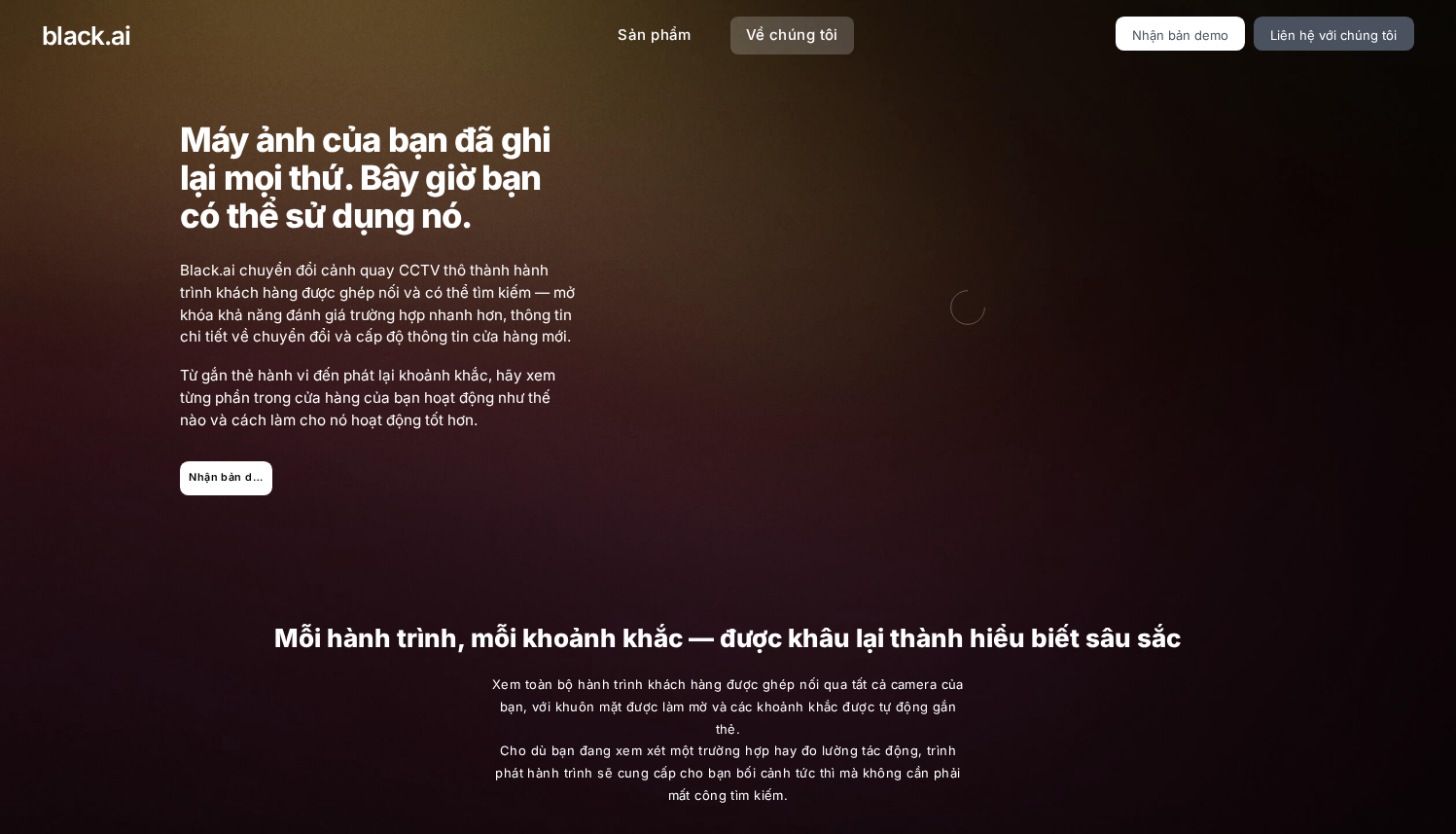 click on "Về chúng tôi" at bounding box center [792, 35] 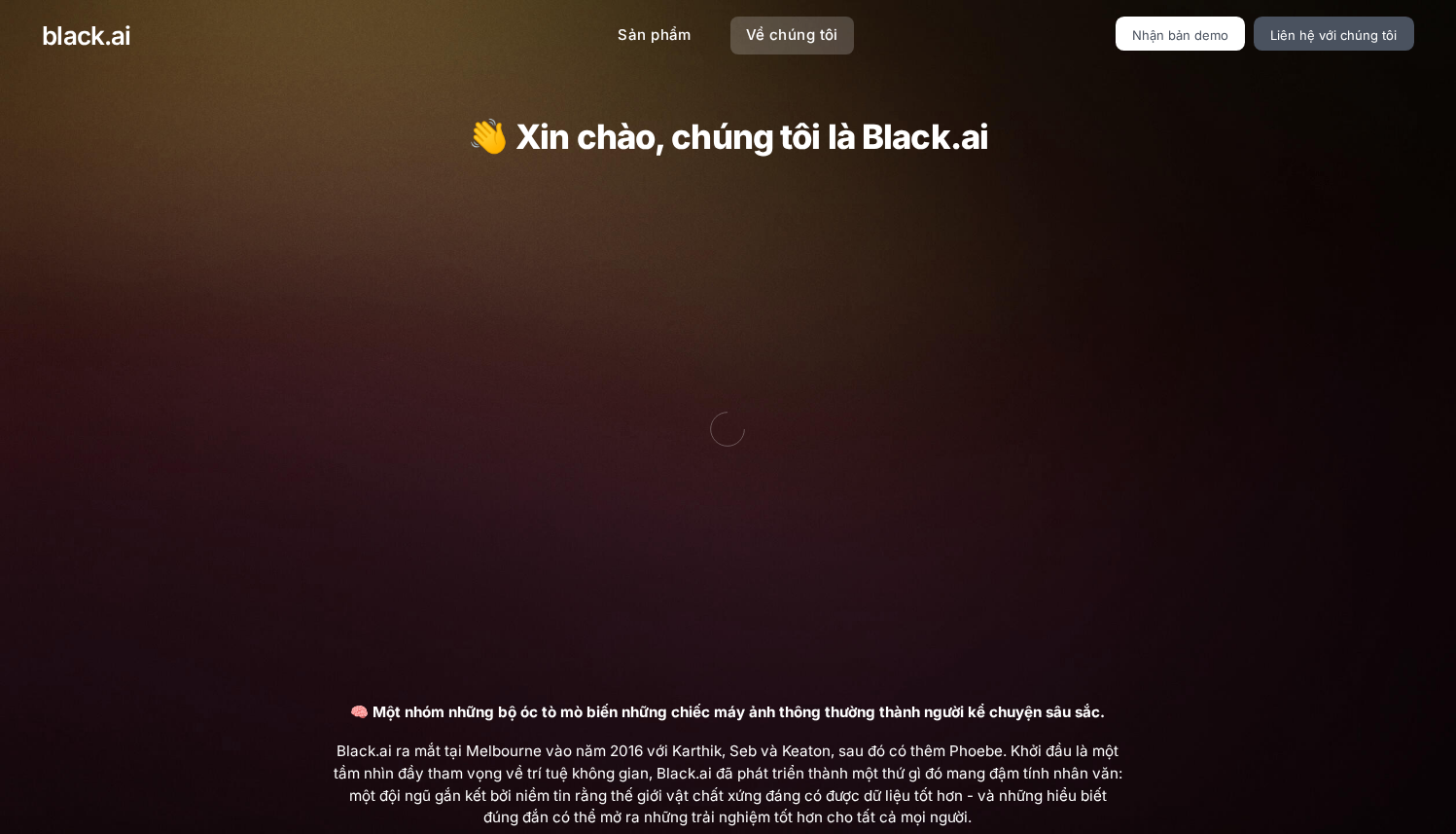 click on "Về chúng tôi" at bounding box center (792, 34) 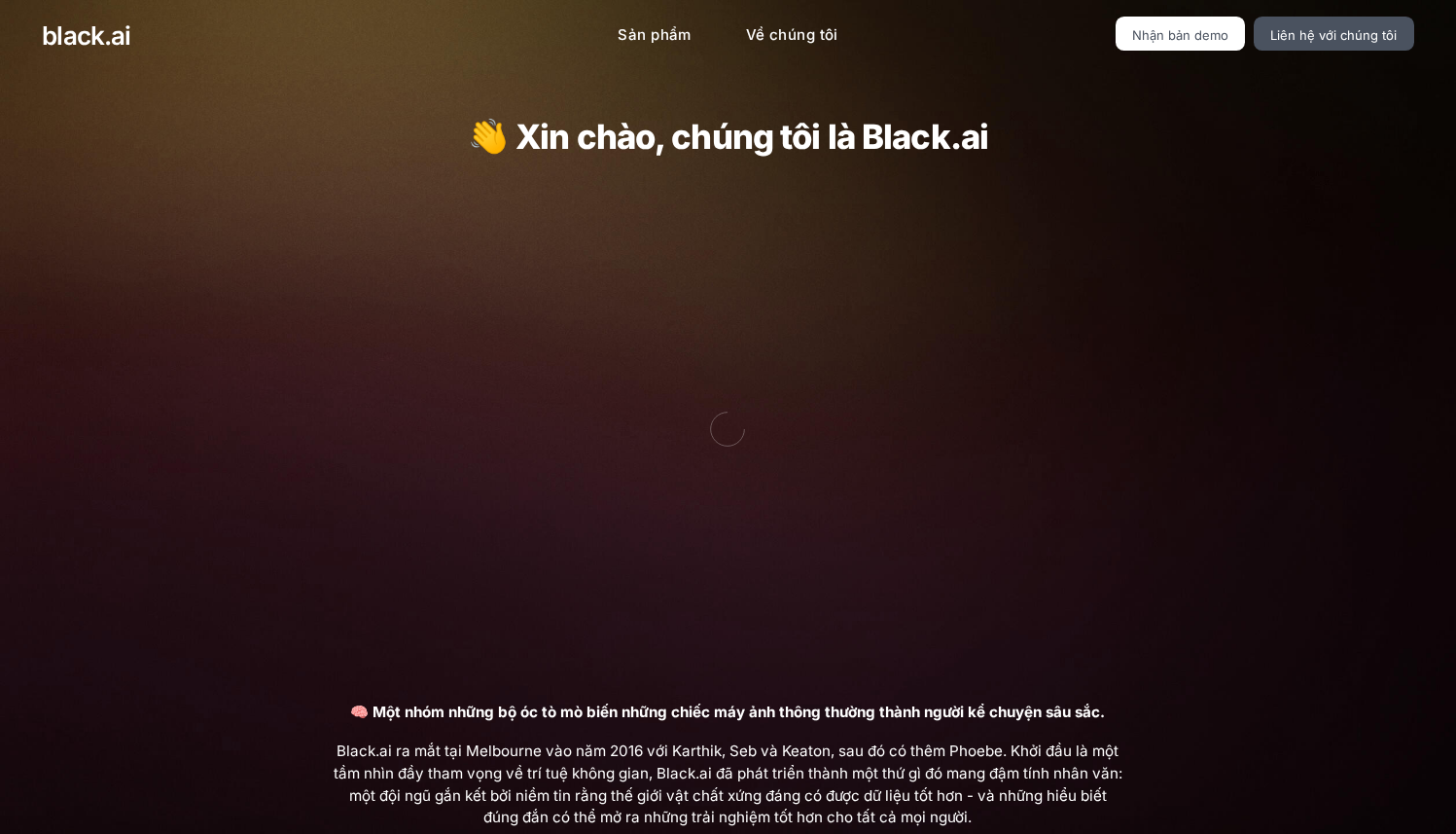 click on "👋 Xin chào, chúng tôi là Black.ai" at bounding box center [728, 136] 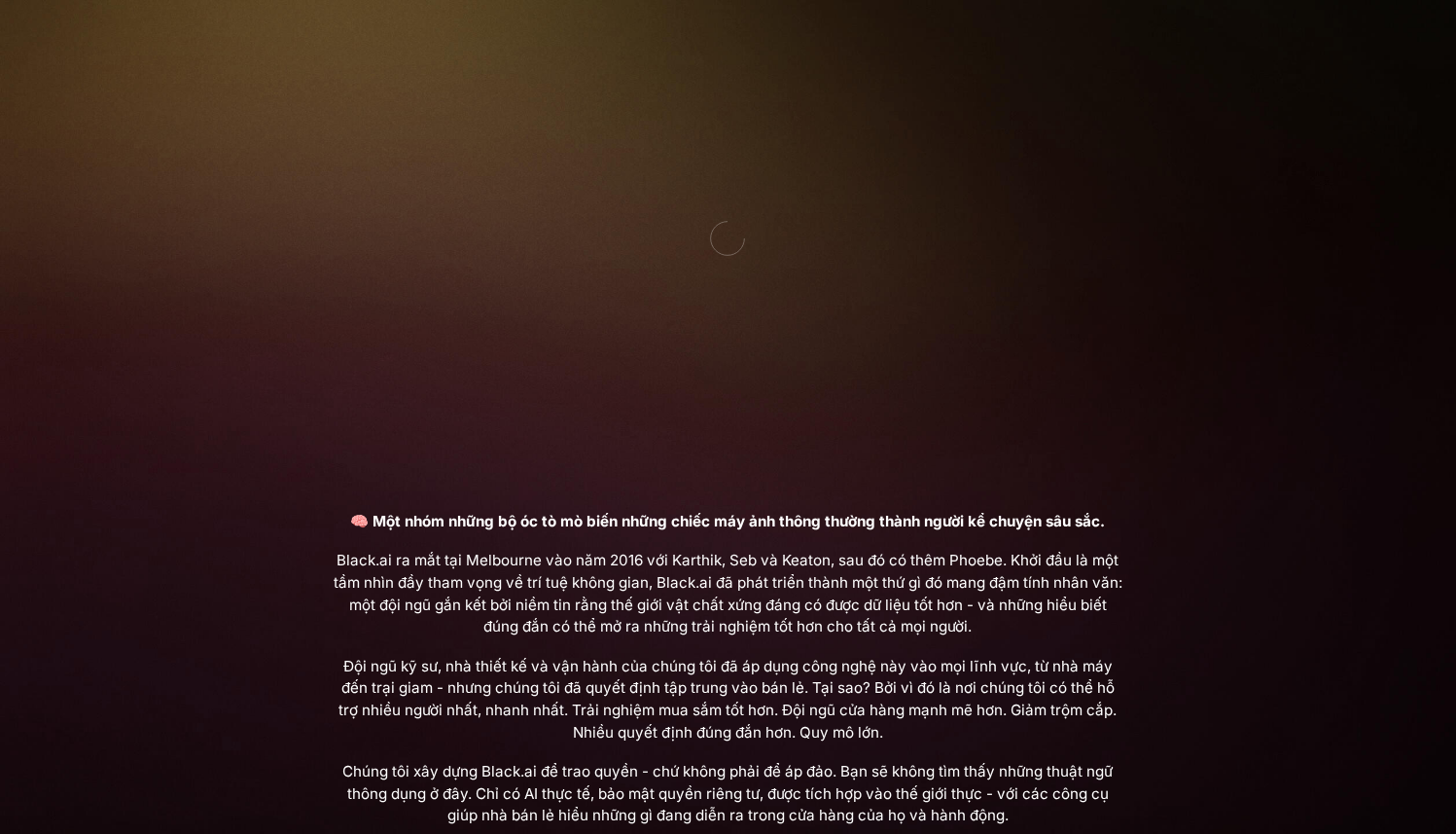 scroll, scrollTop: 635, scrollLeft: 0, axis: vertical 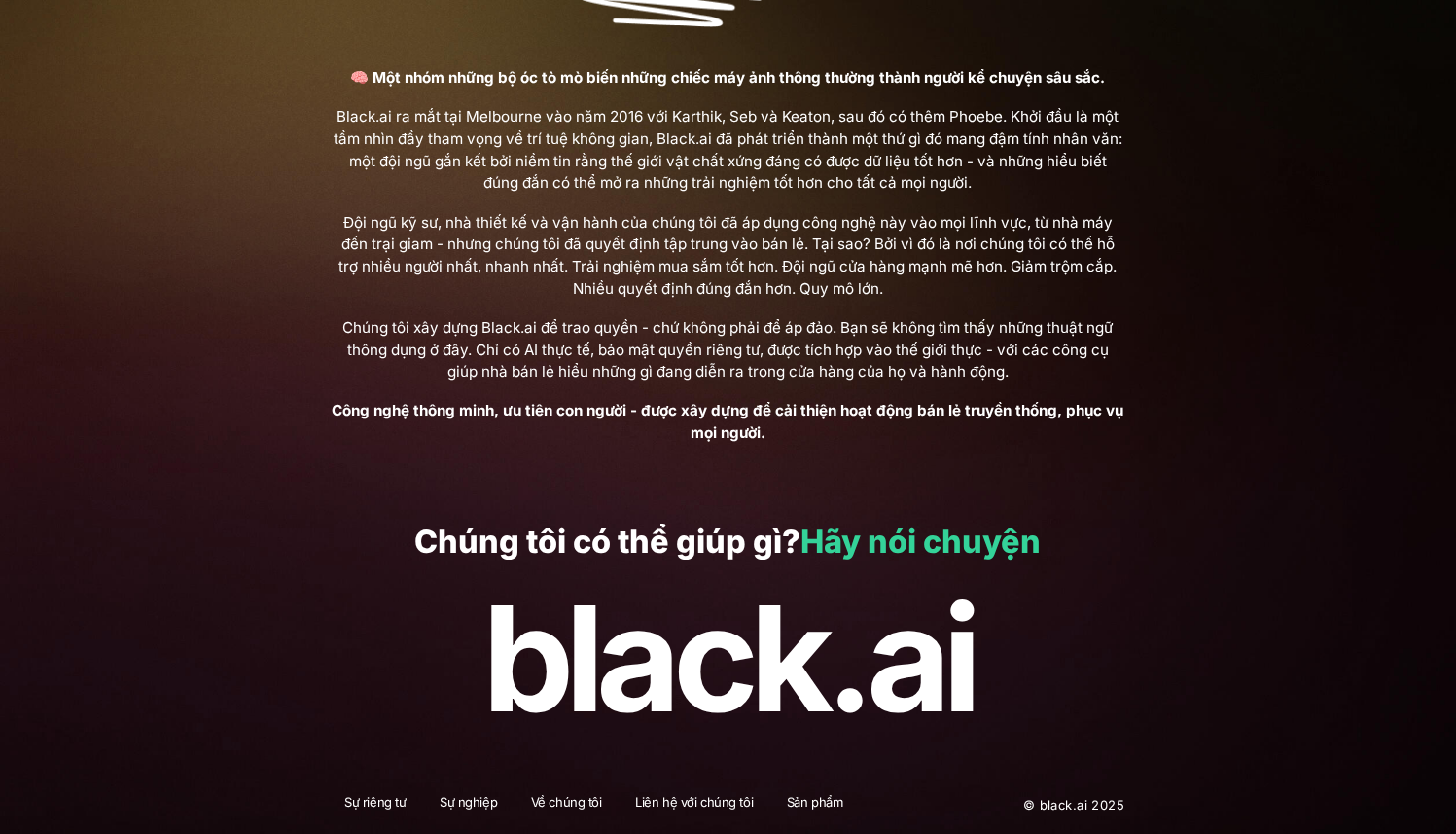 click on "Hãy nói chuyện" at bounding box center [920, 541] 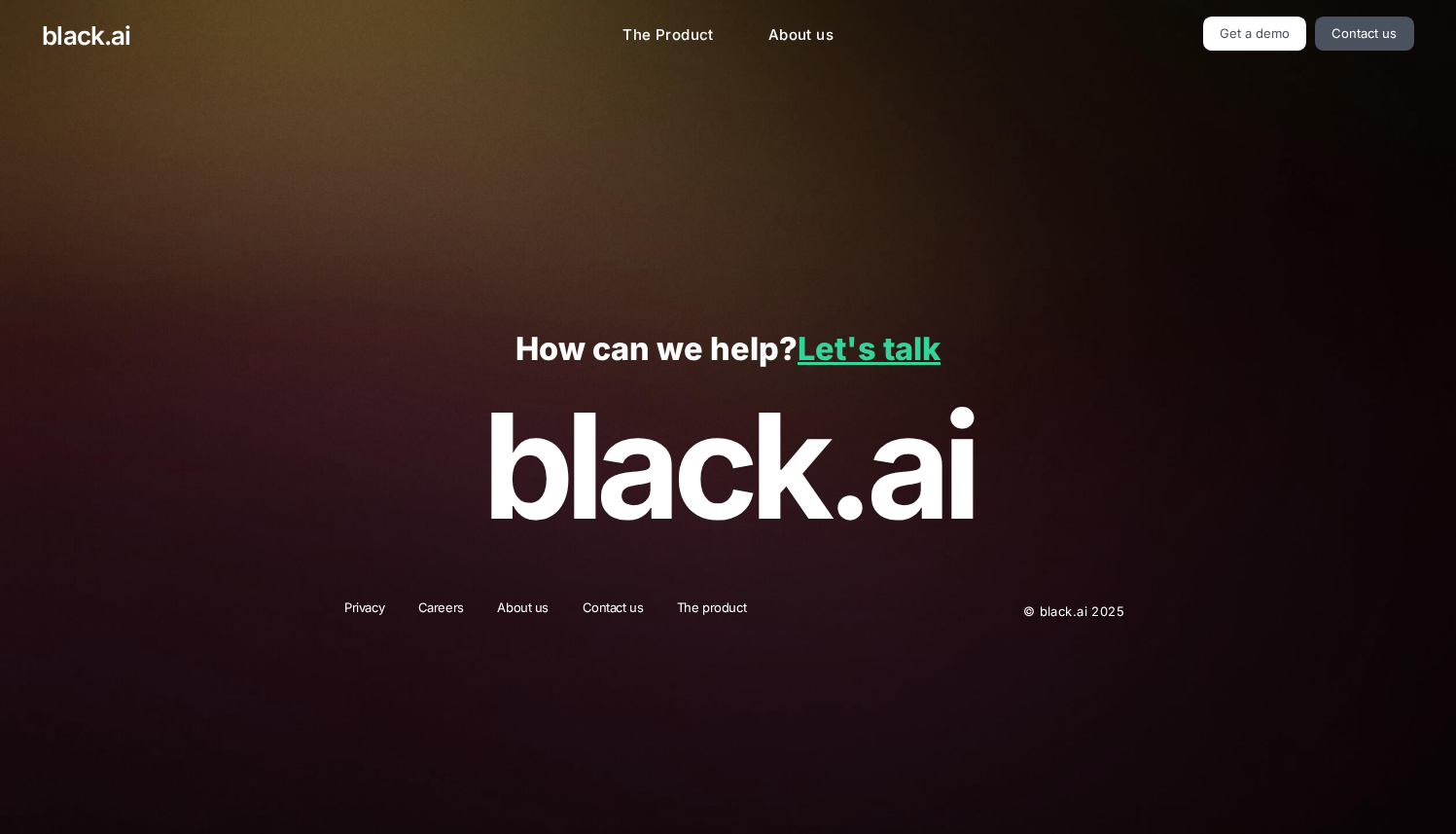 scroll, scrollTop: 0, scrollLeft: 0, axis: both 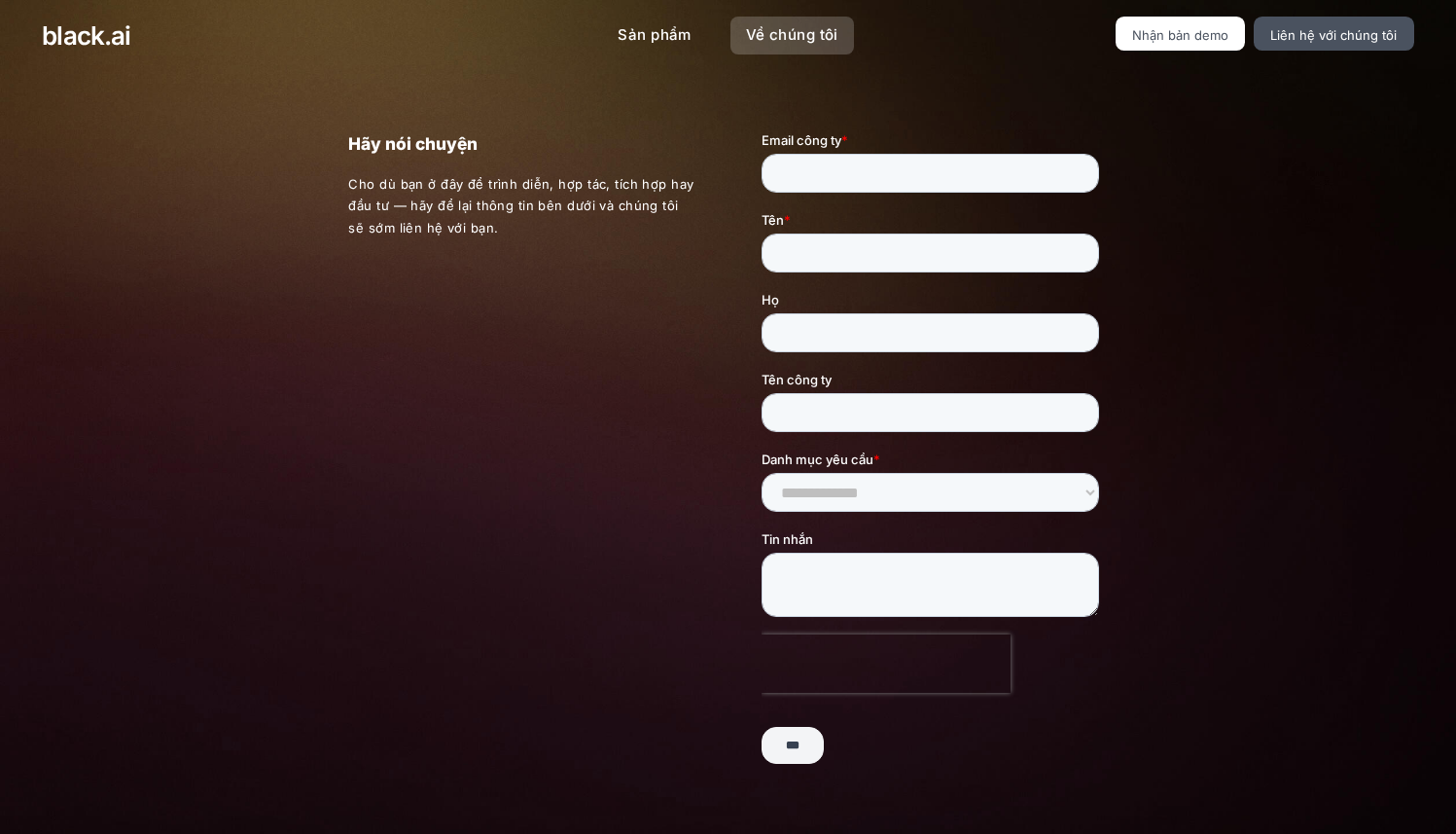 click on "Về chúng tôi" at bounding box center [792, 34] 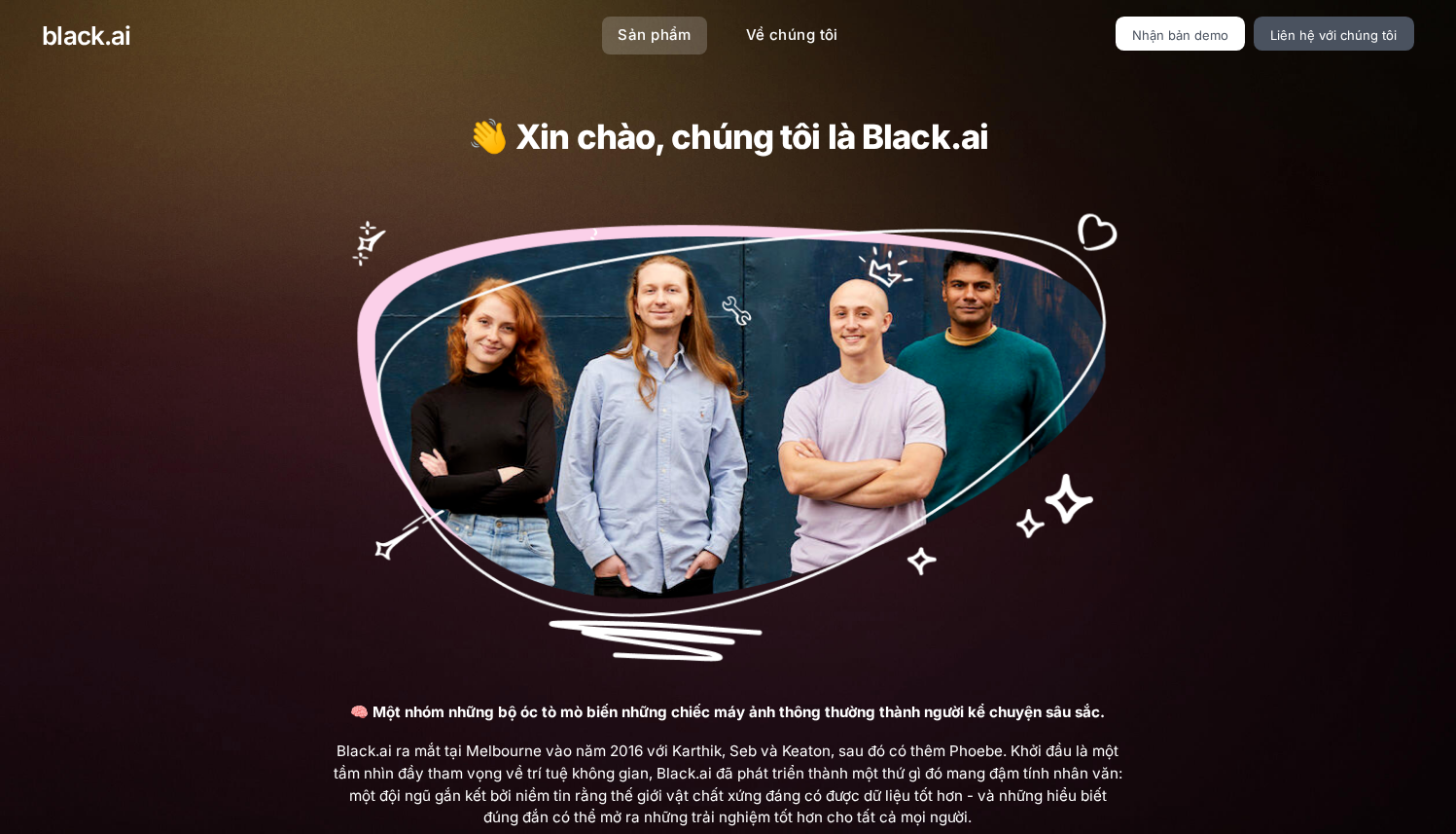 click on "Sản phẩm" at bounding box center [654, 34] 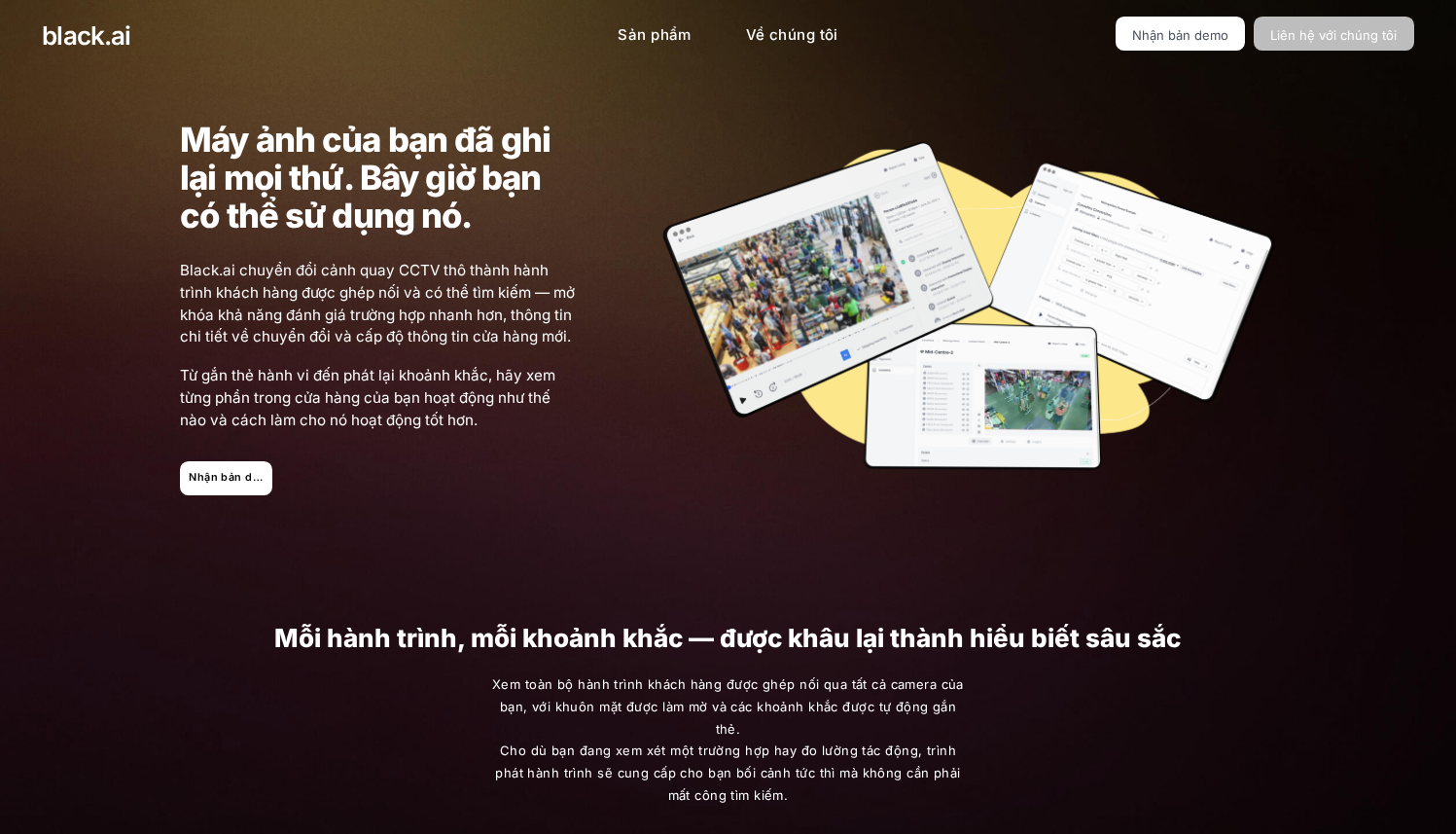 click on "Liên hệ với chúng tôi" at bounding box center (1333, 33) 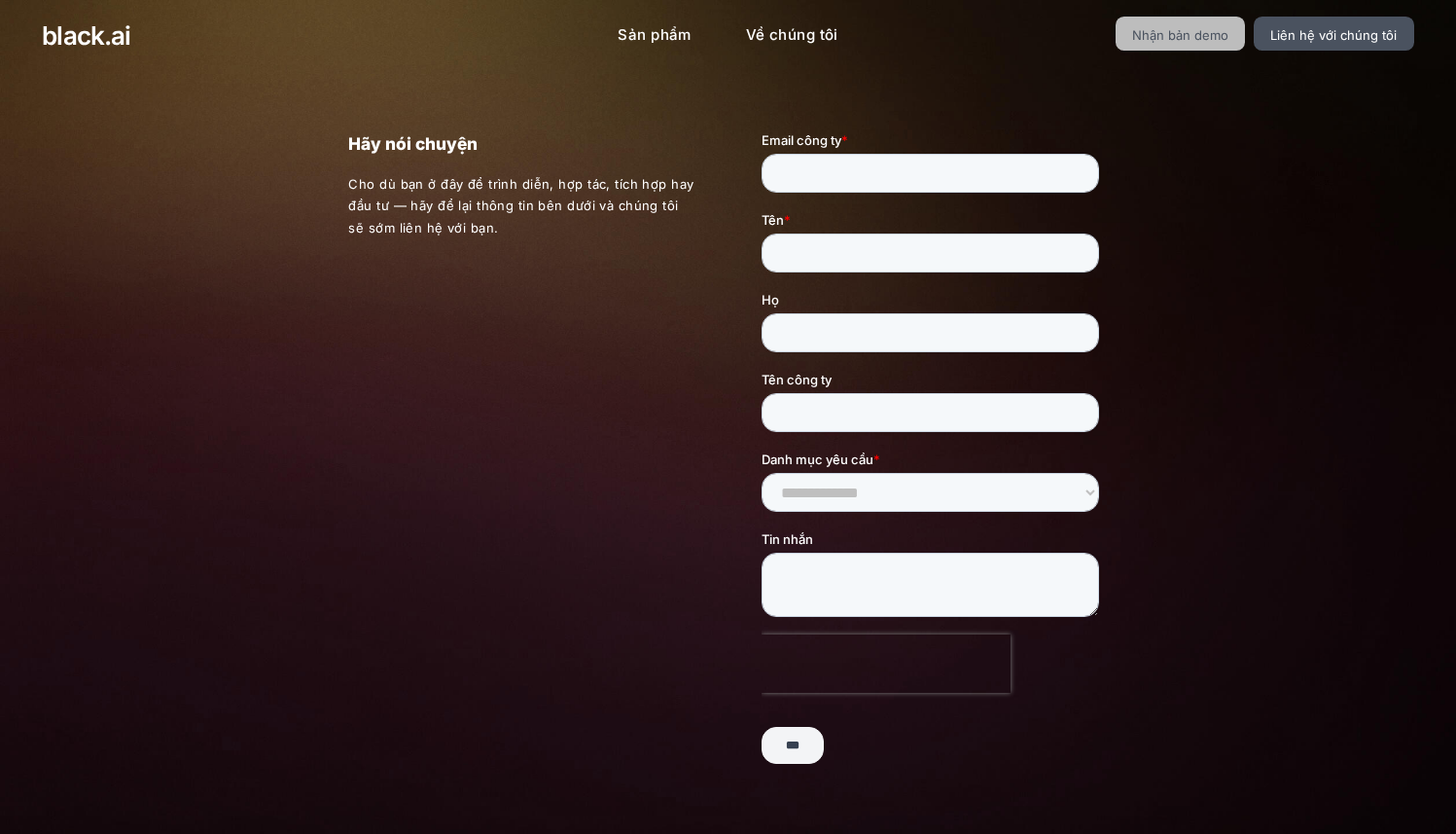 click on "Nhận bản demo" at bounding box center [1180, 35] 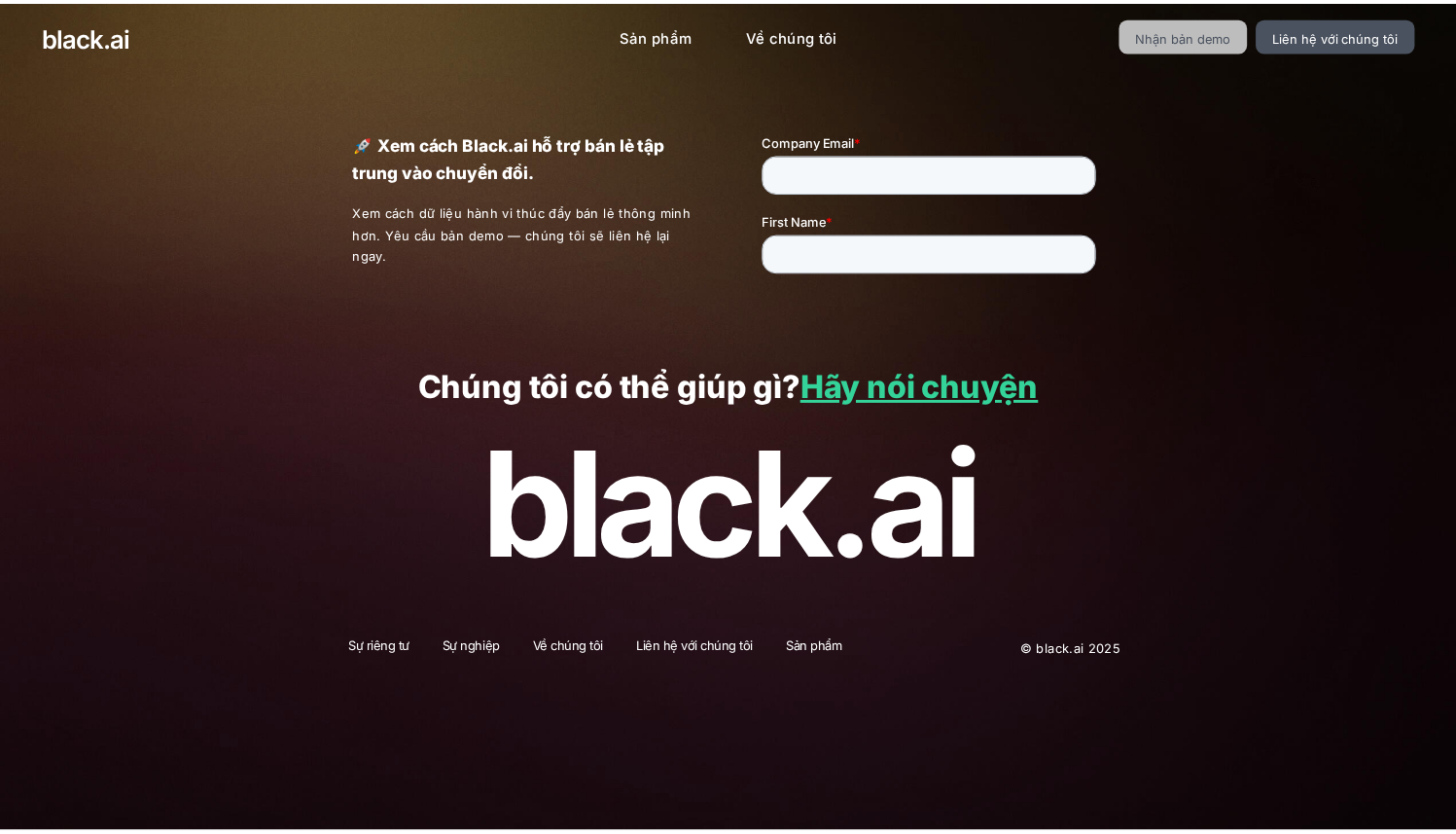 scroll, scrollTop: 0, scrollLeft: 0, axis: both 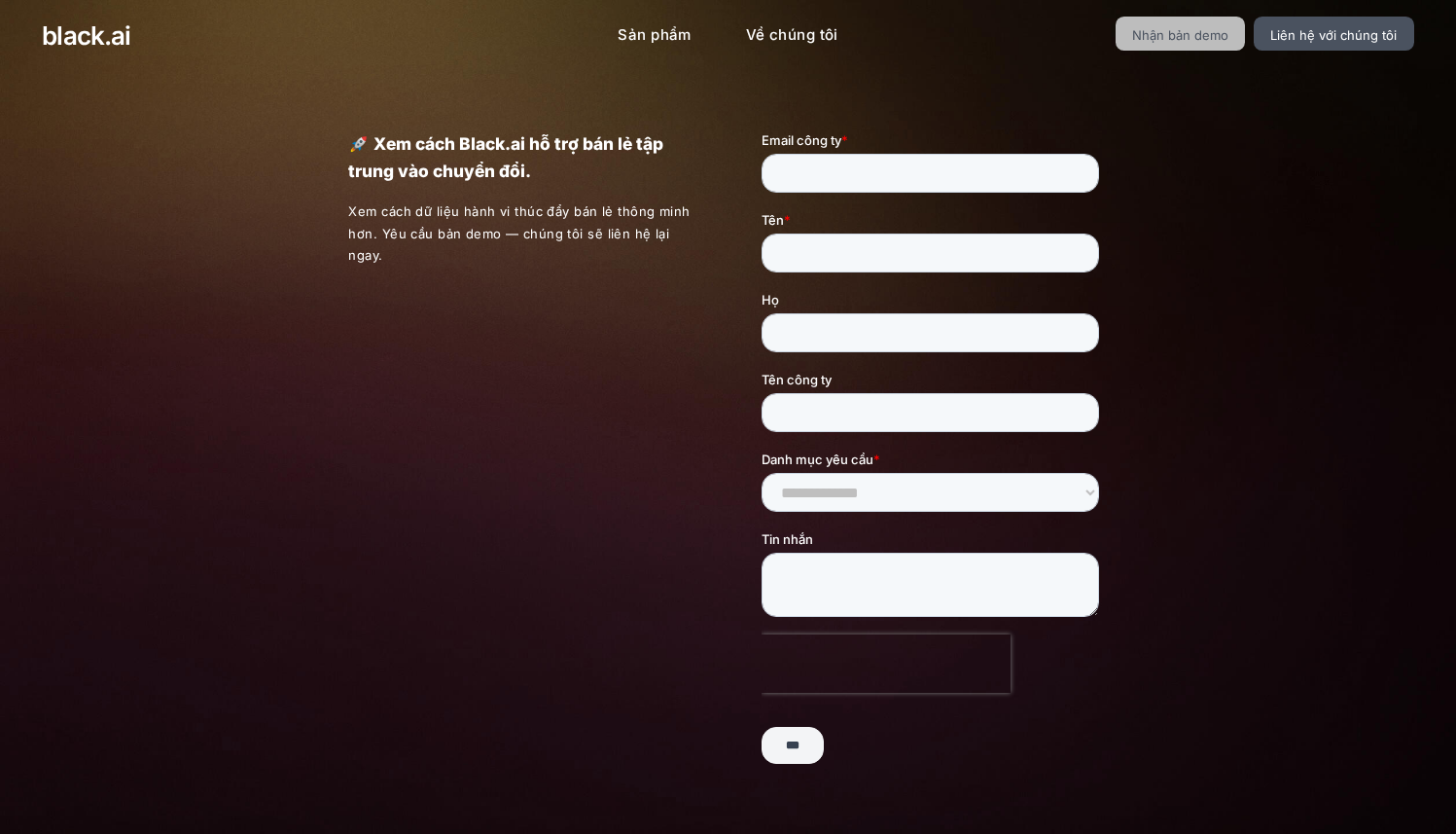 click on "Nhận bản demo" at bounding box center [1181, 33] 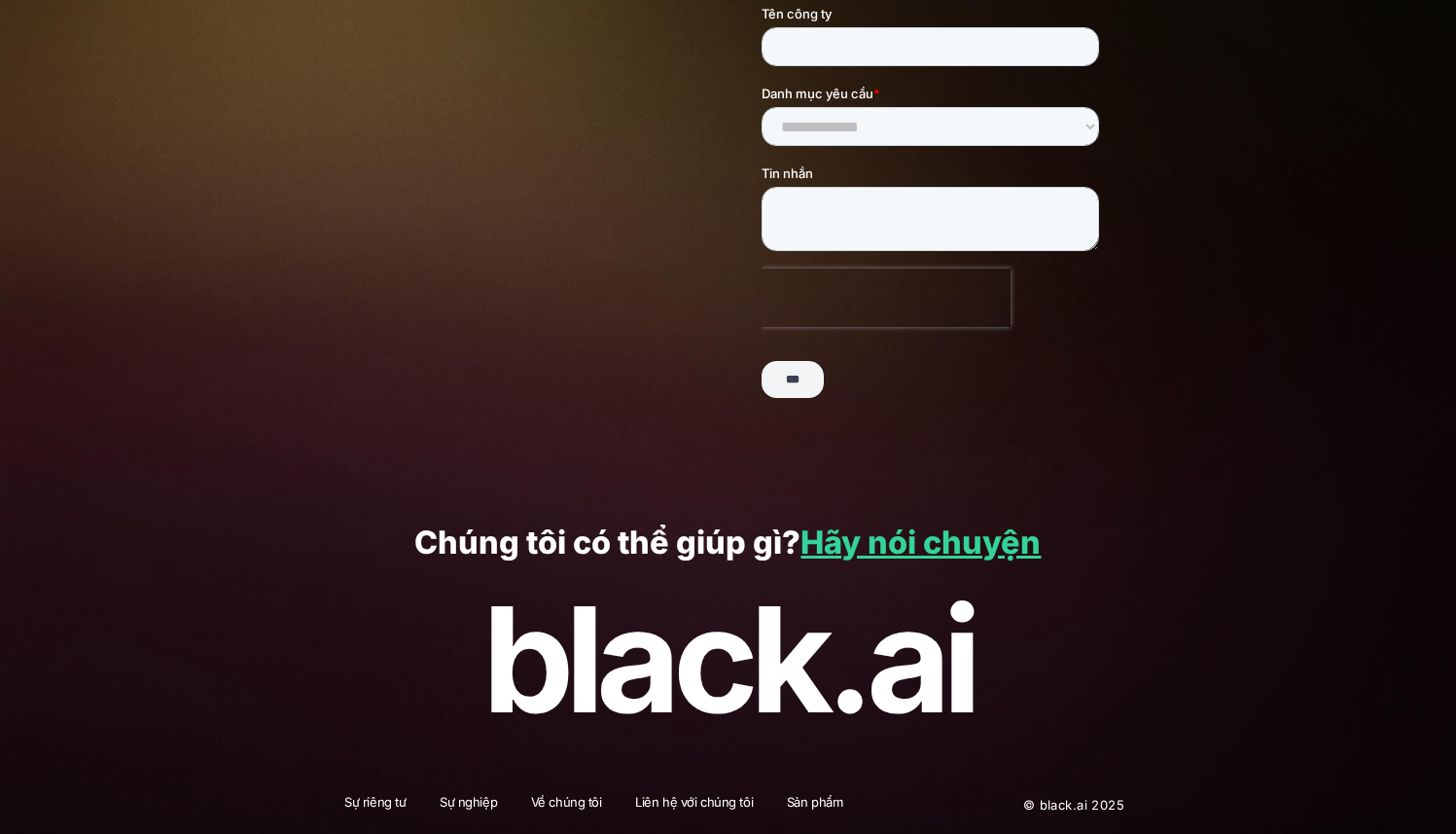 scroll, scrollTop: 368, scrollLeft: 0, axis: vertical 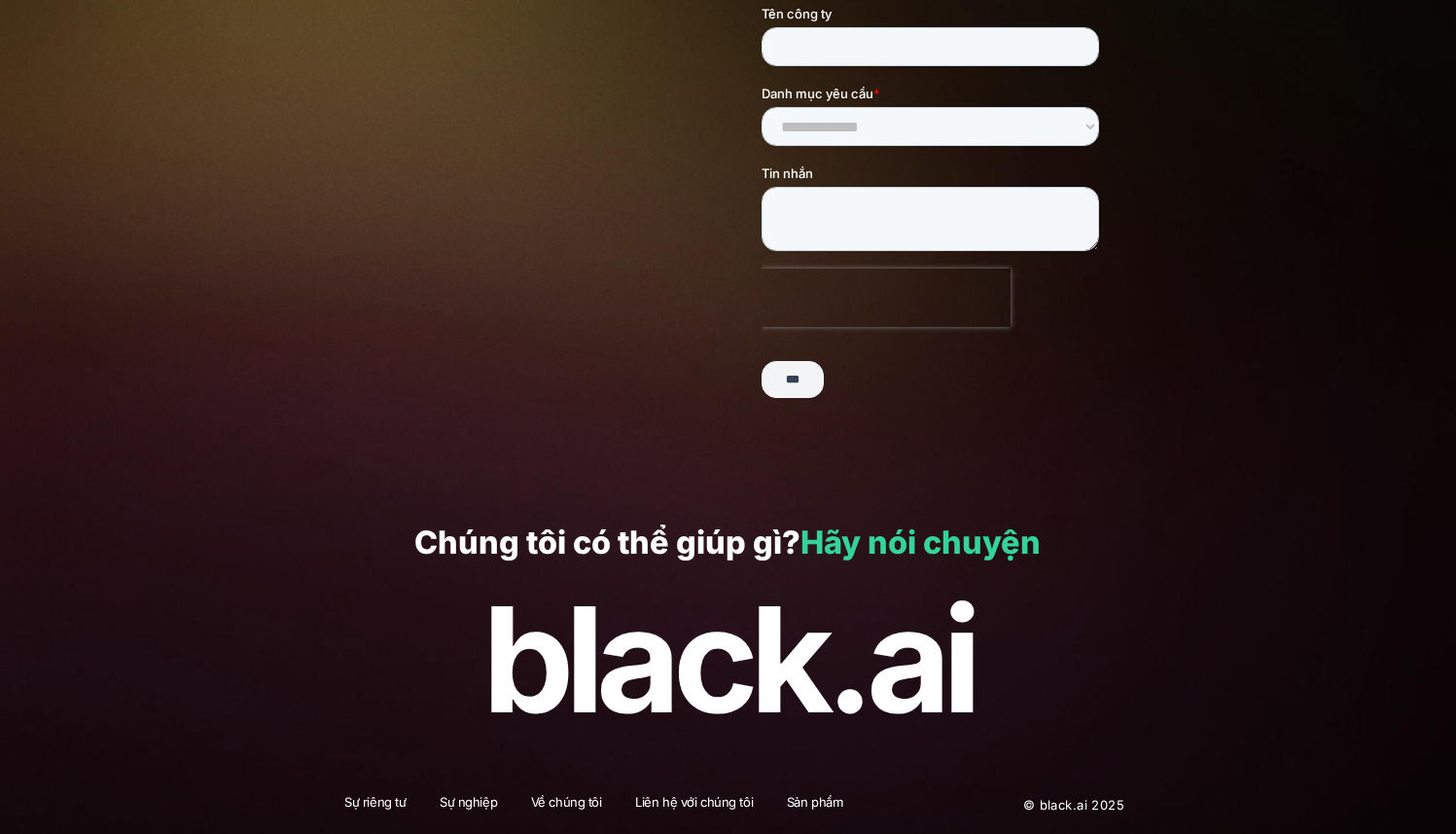 click on "Hãy nói chuyện" at bounding box center [920, 542] 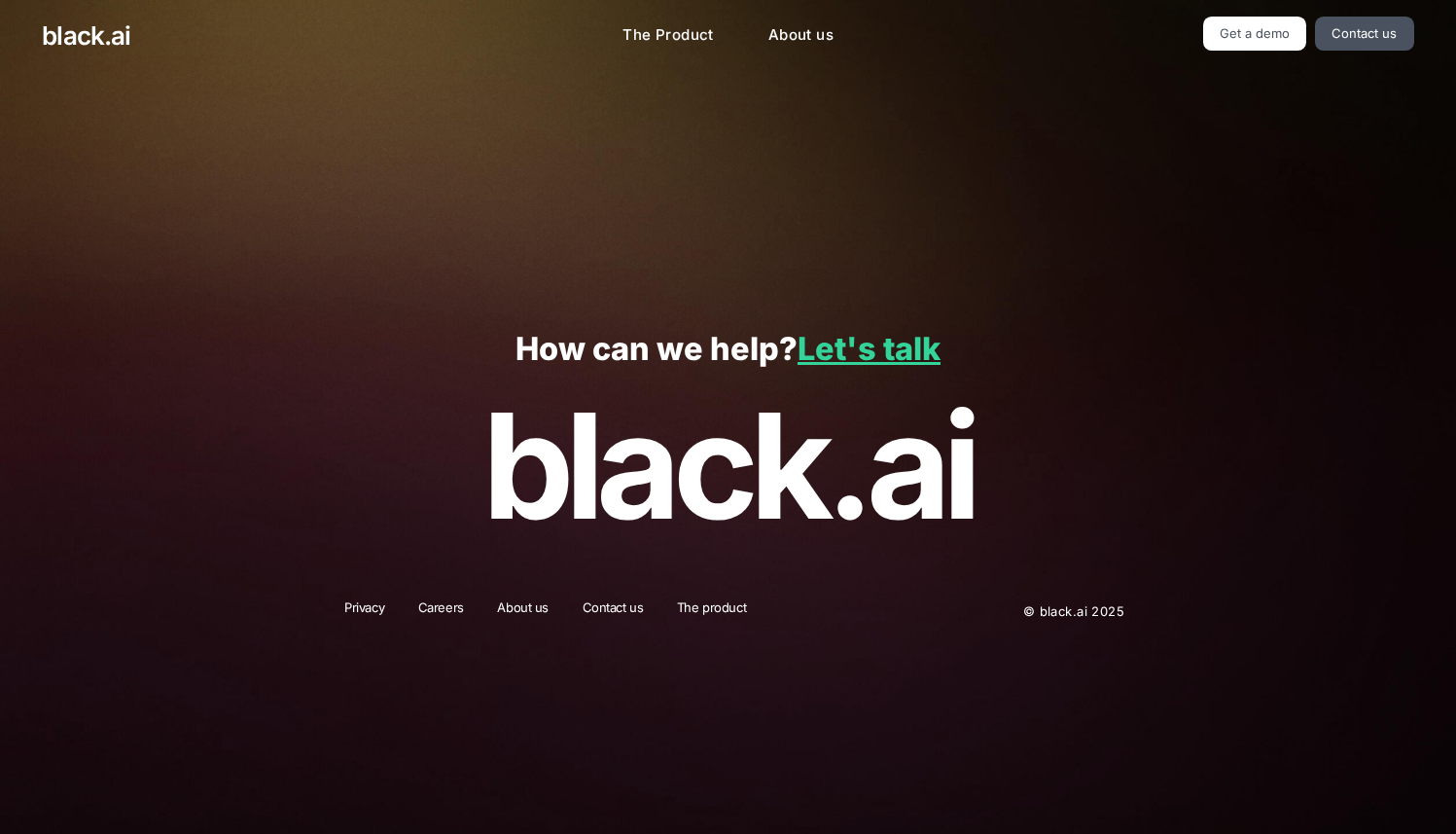scroll, scrollTop: 0, scrollLeft: 0, axis: both 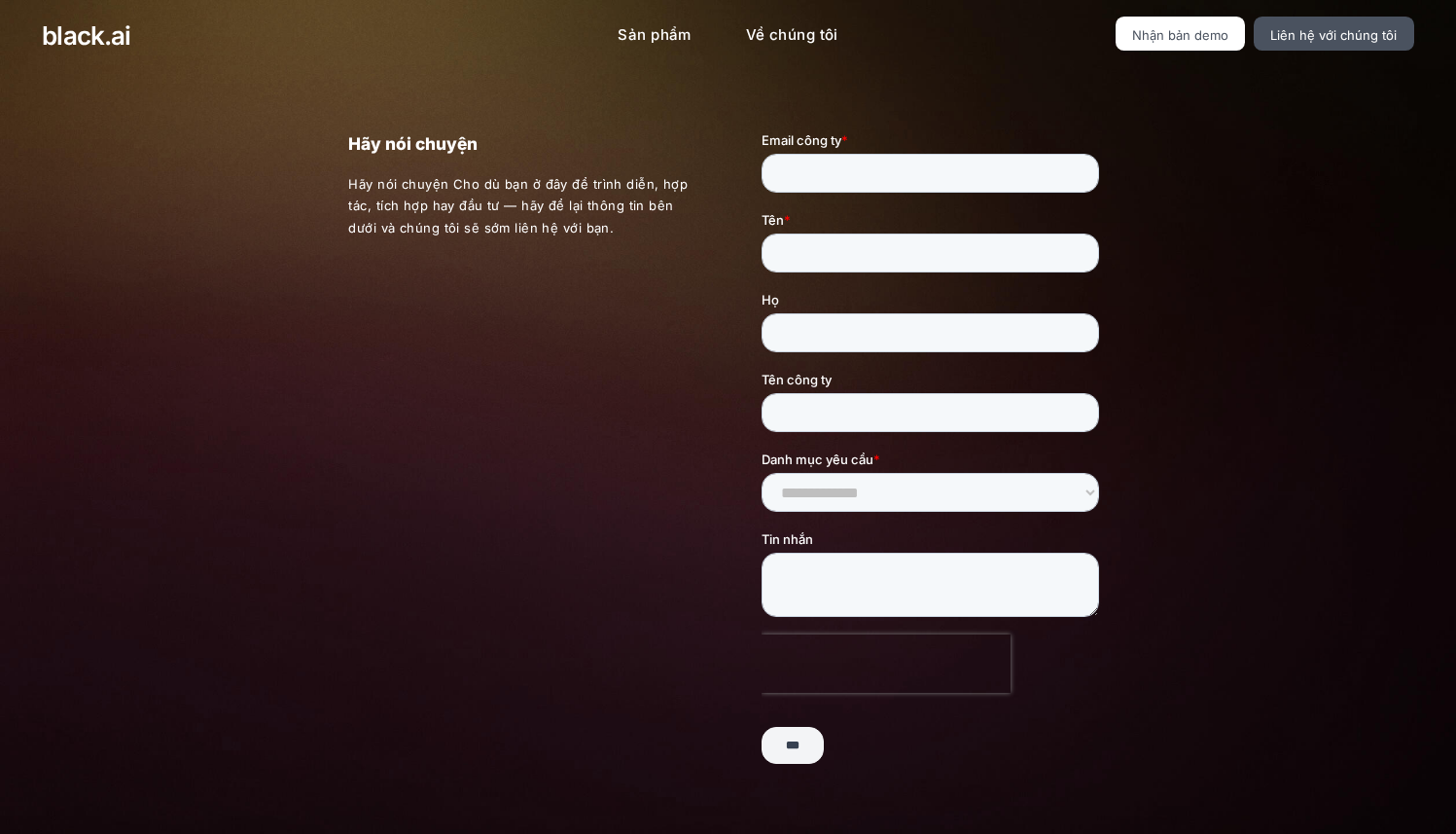 click on "Email công ty  *" at bounding box center (934, 162) 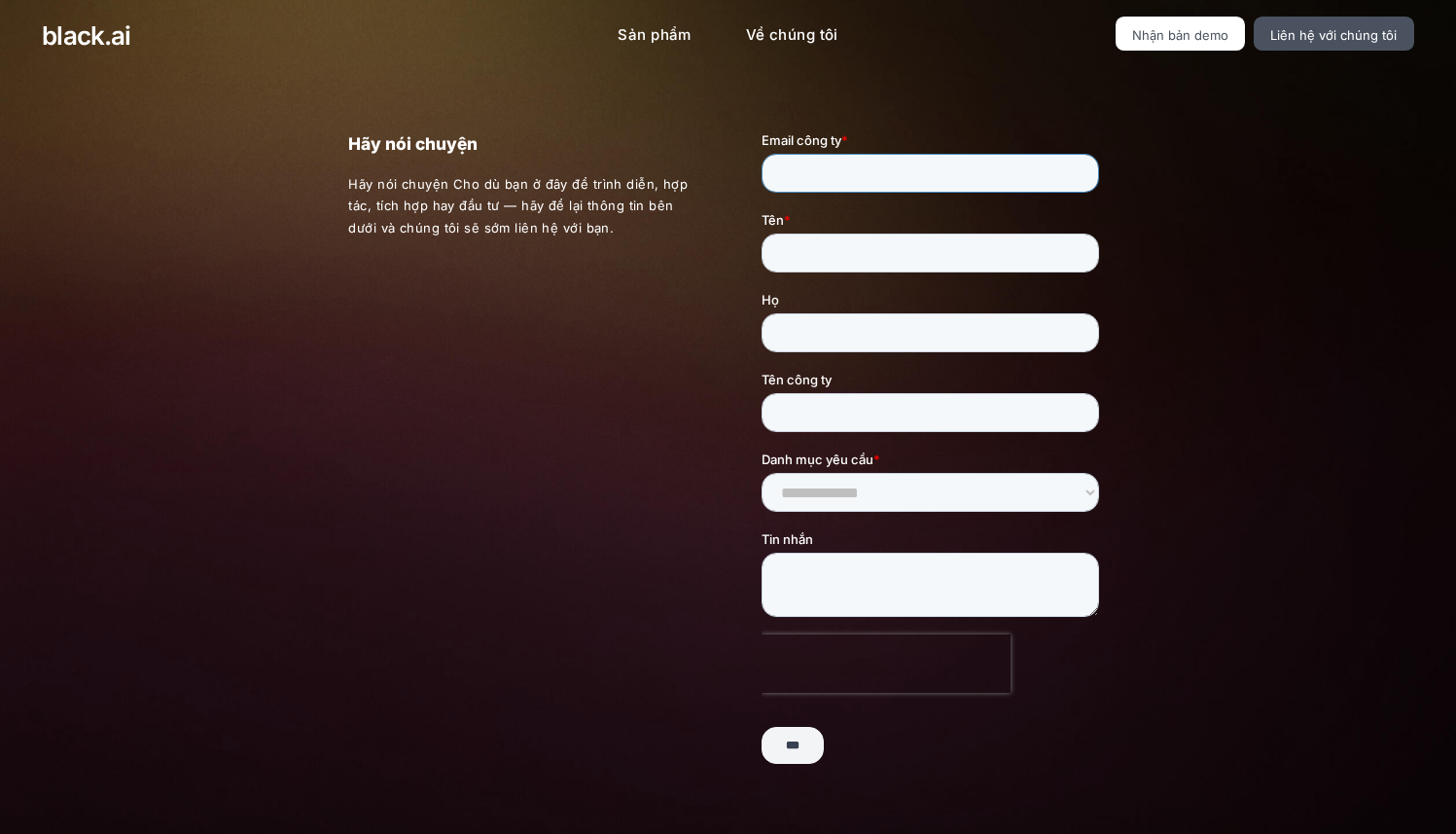 click on "Email công ty  *" at bounding box center (930, 173) 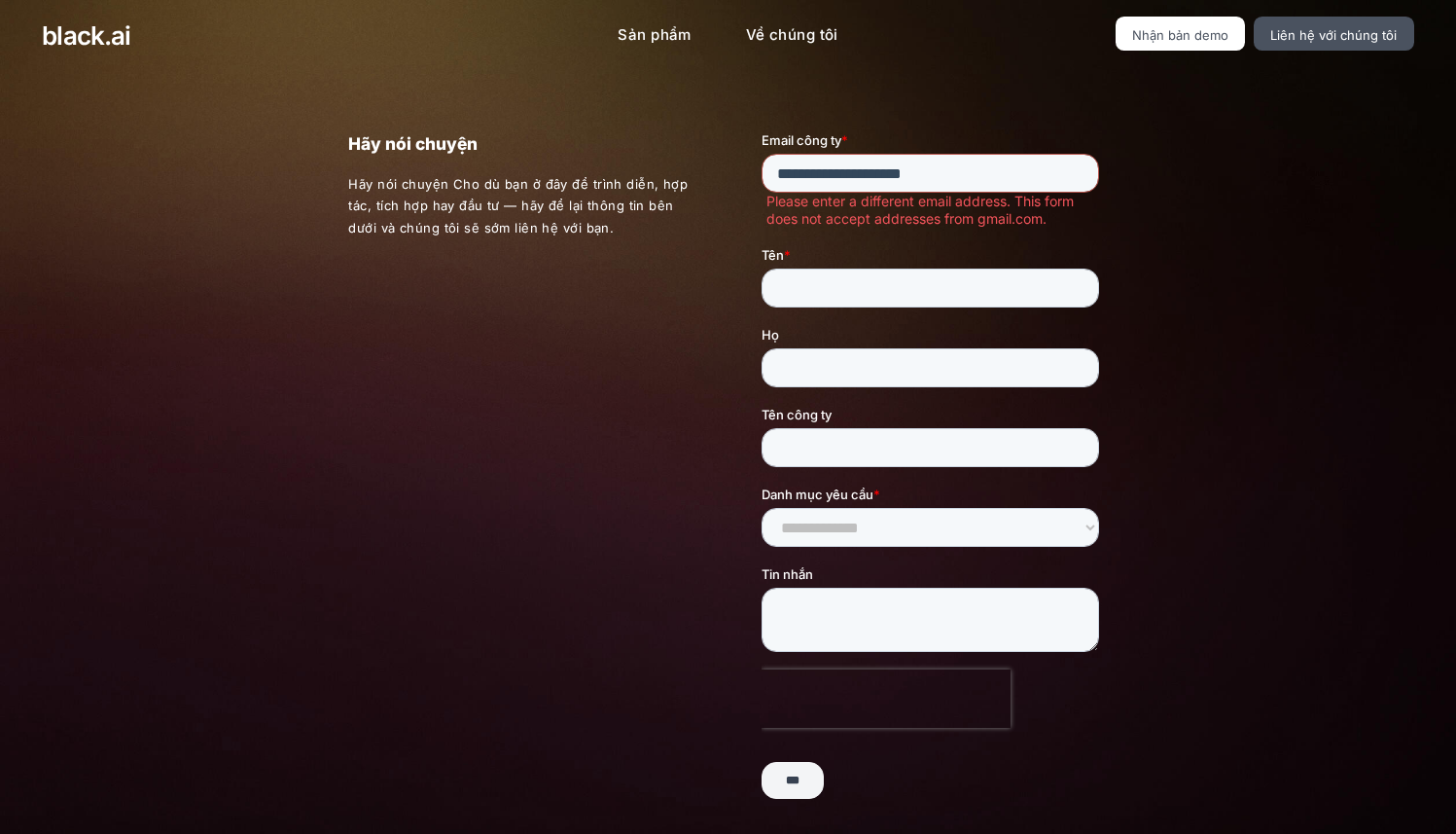 click on "**********" at bounding box center (930, 173) 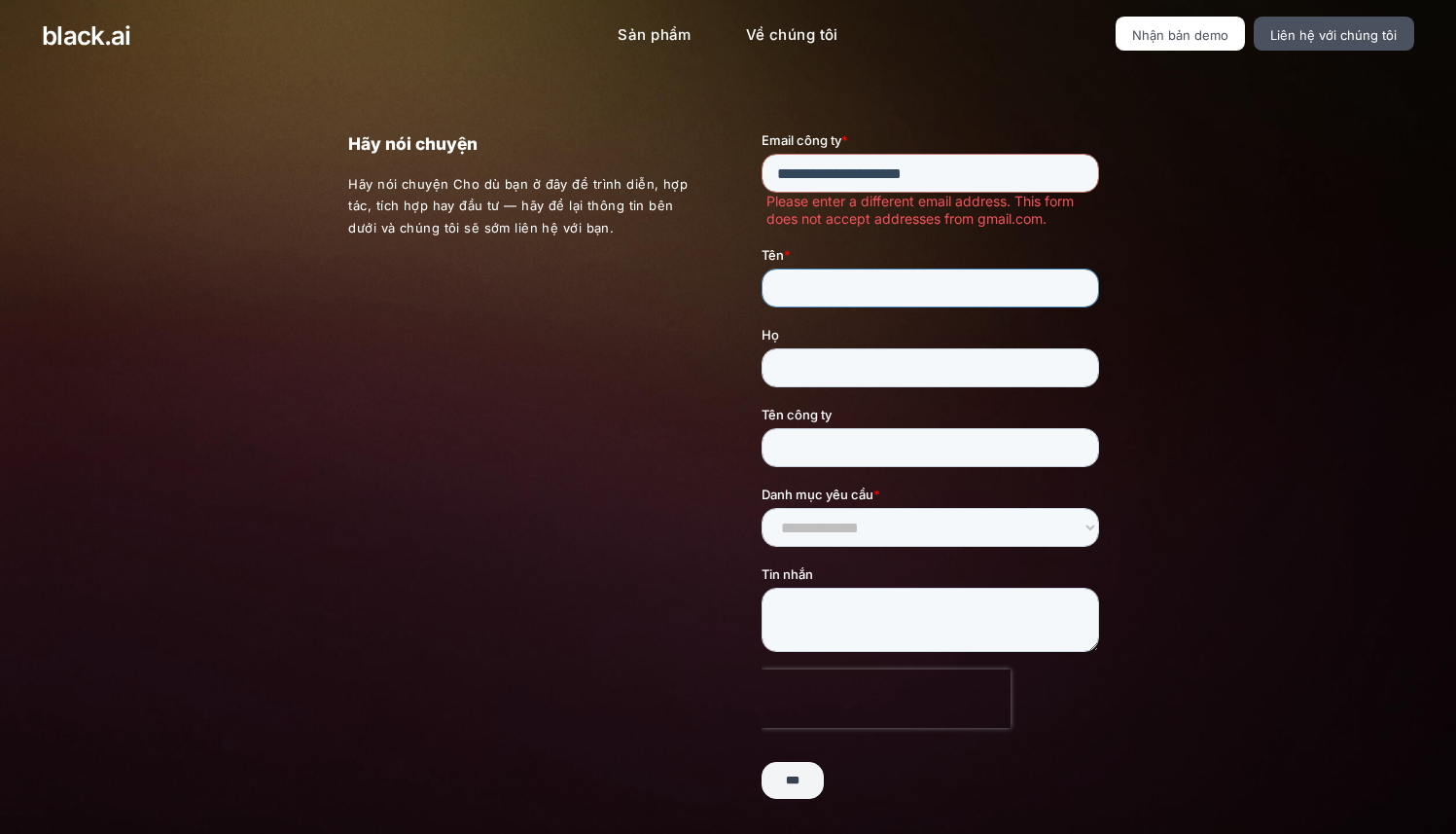 click on "Tên  *" at bounding box center (930, 288) 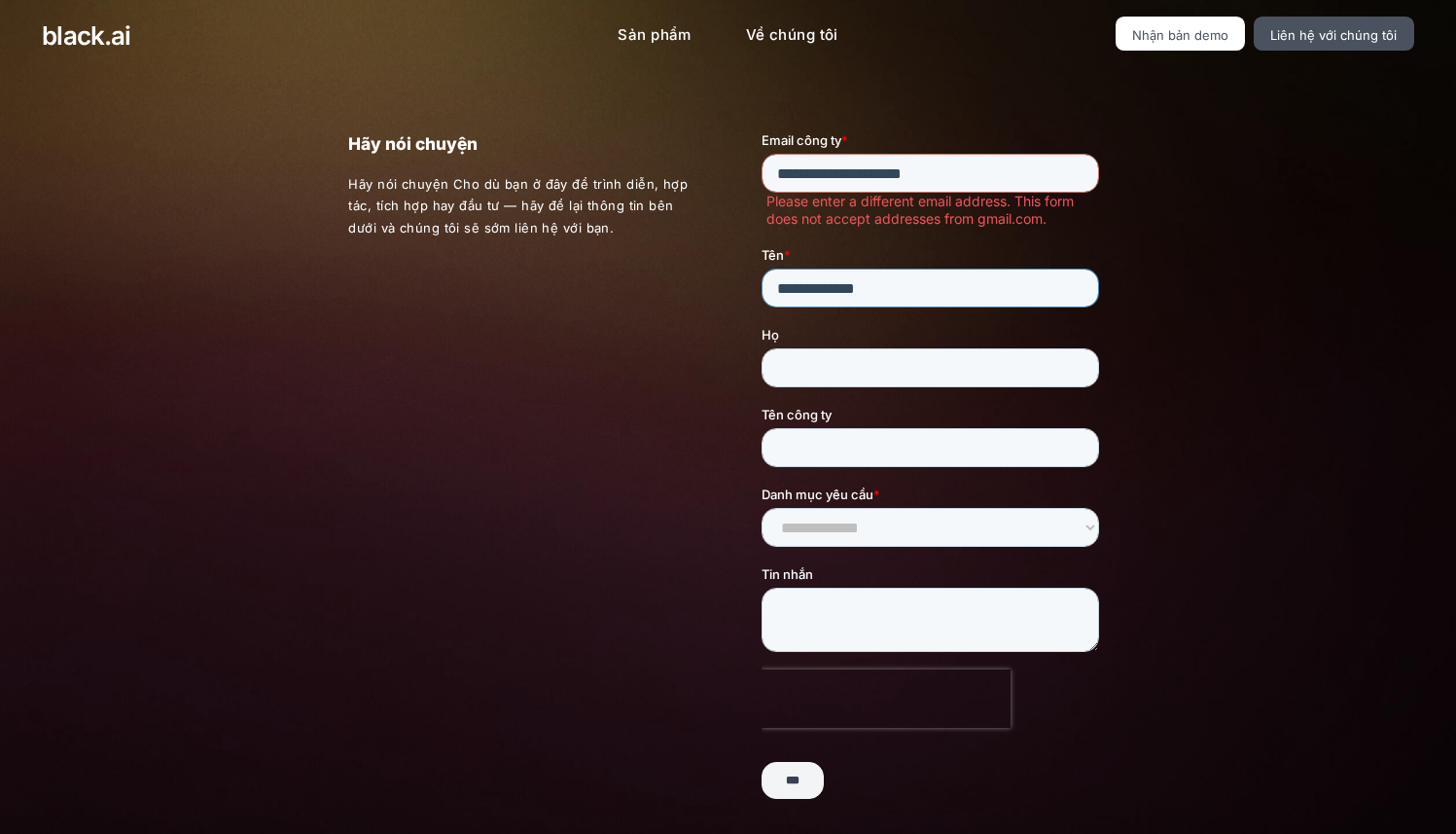 type on "**********" 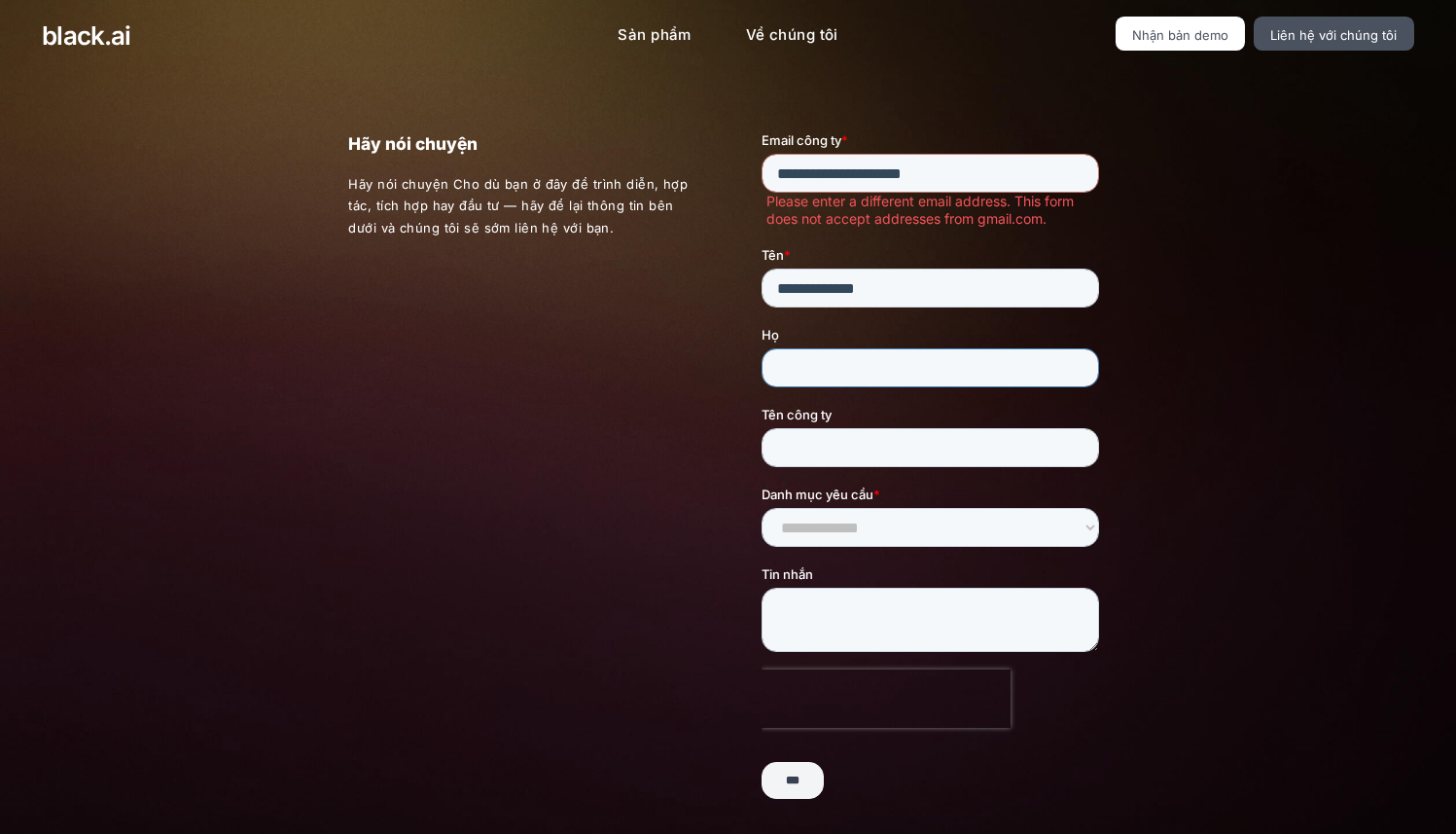 click on "Họ" at bounding box center (930, 368) 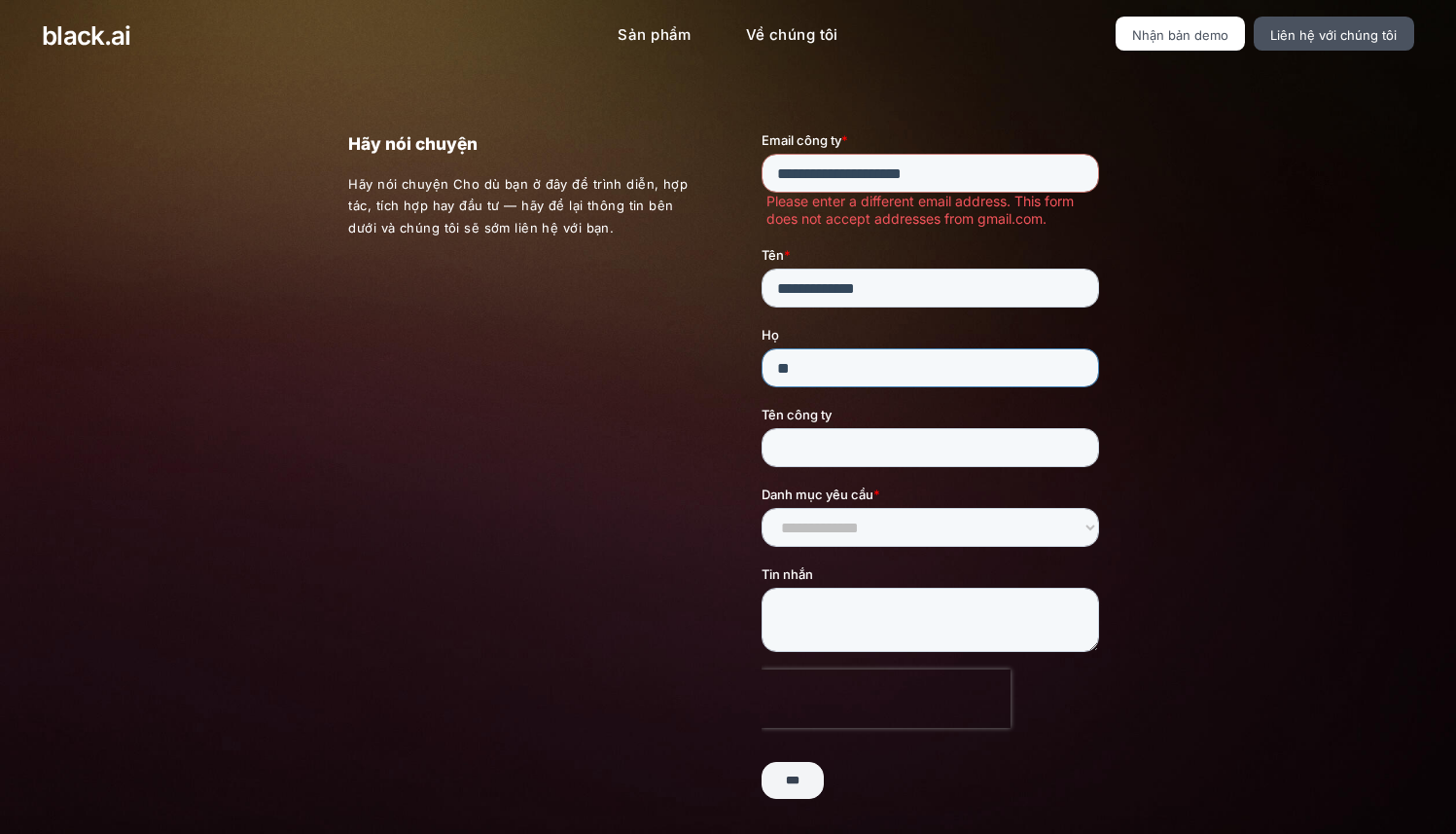 type on "**" 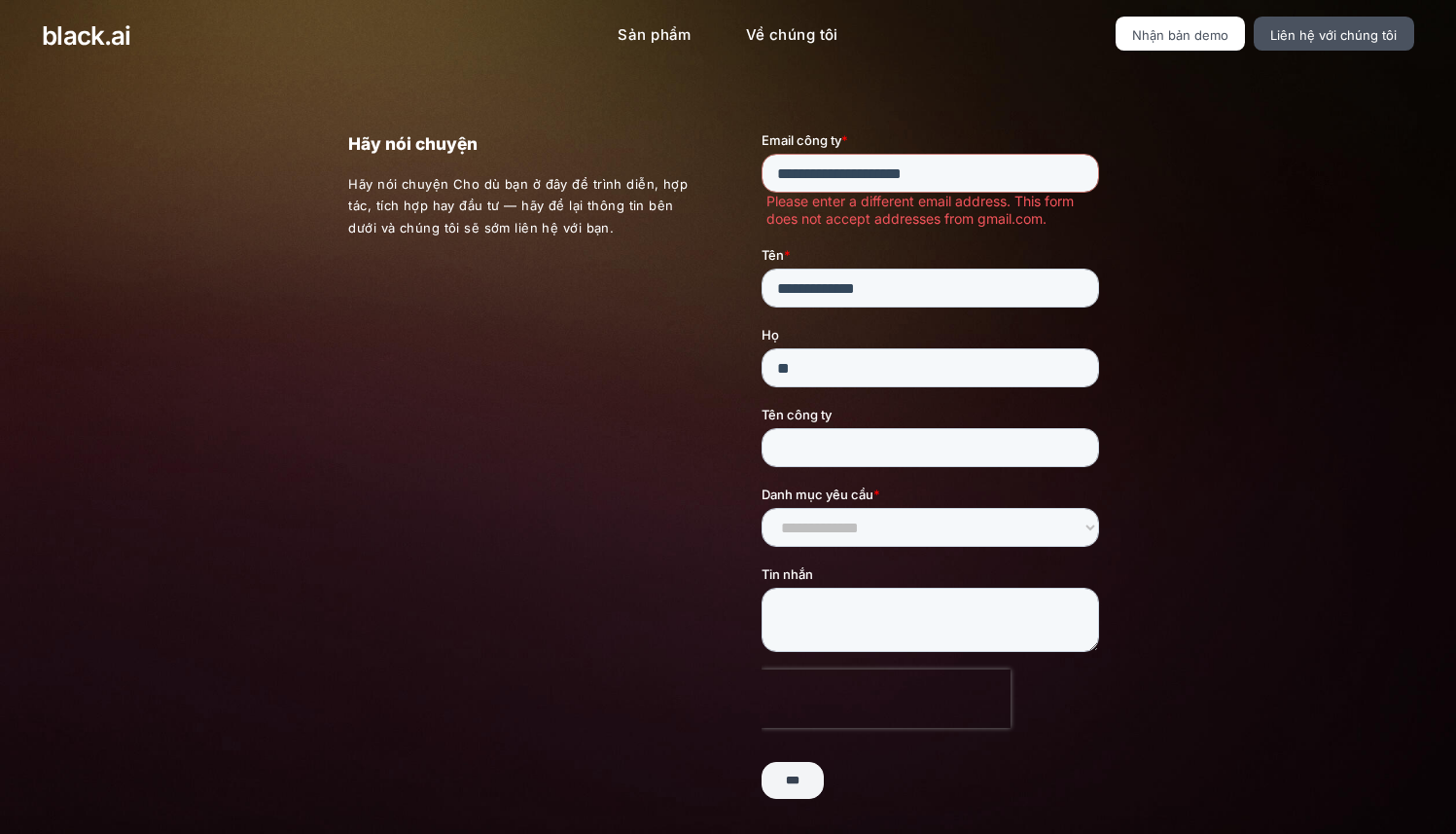 click on "***" at bounding box center (793, 780) 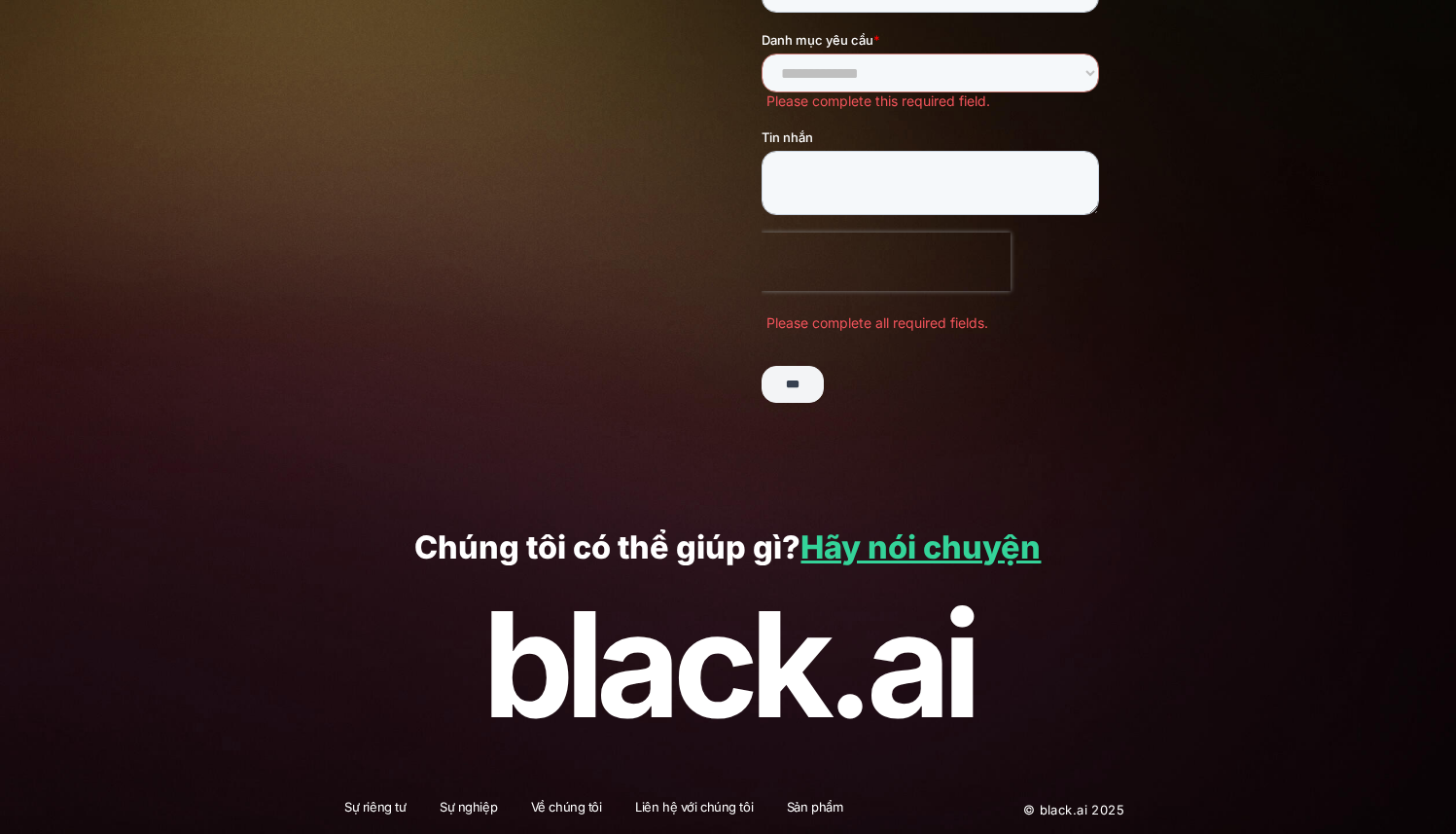 scroll, scrollTop: 0, scrollLeft: 0, axis: both 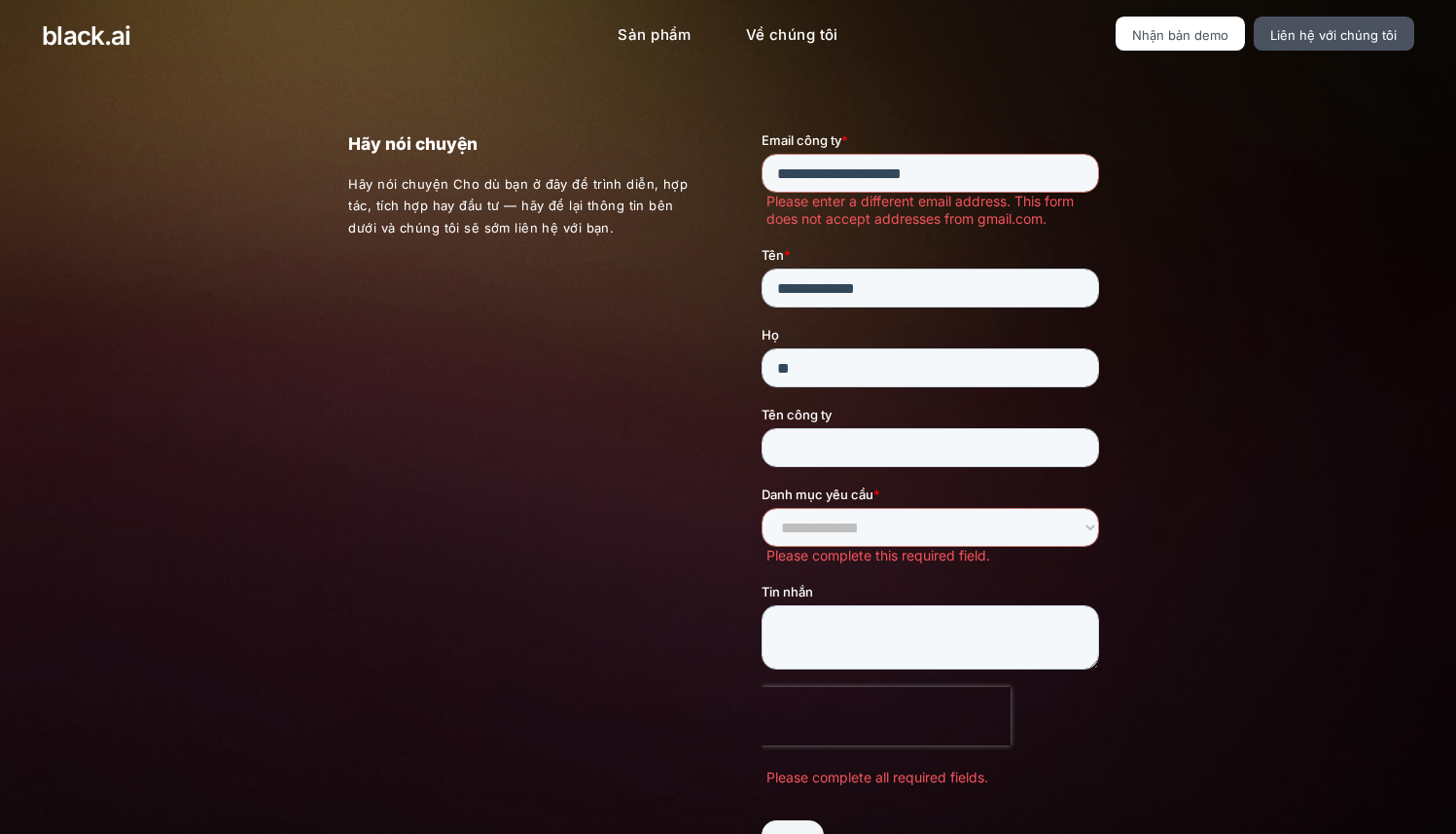 click on "Hãy nói chuyện Cho dù bạn ở đây để trình diễn, hợp tác, tích hợp hay đầu tư — hãy để lại thông tin bên dưới và chúng tôi sẽ sớm liên hệ với bạn." at bounding box center [728, 511] 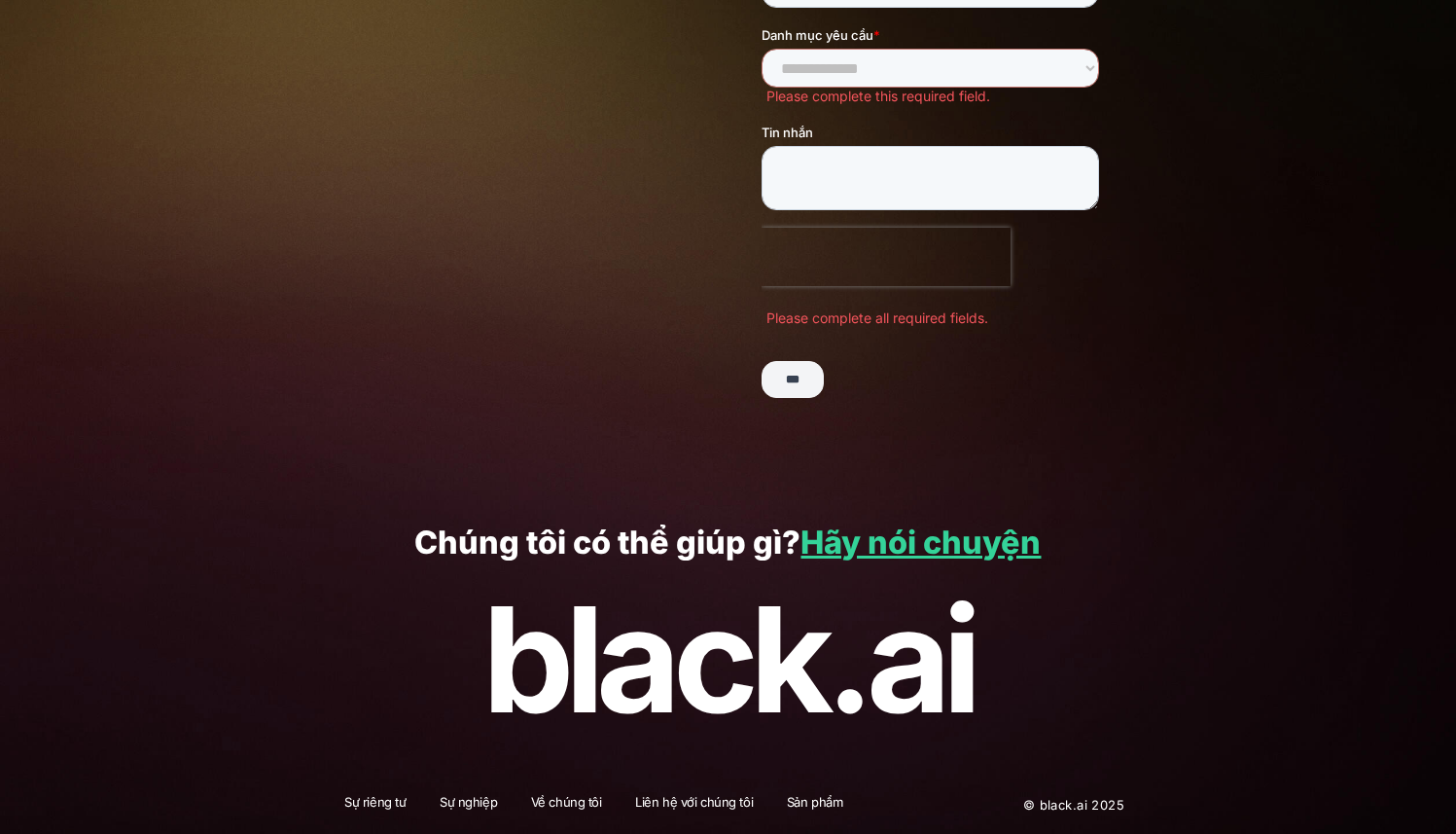 scroll, scrollTop: 0, scrollLeft: 0, axis: both 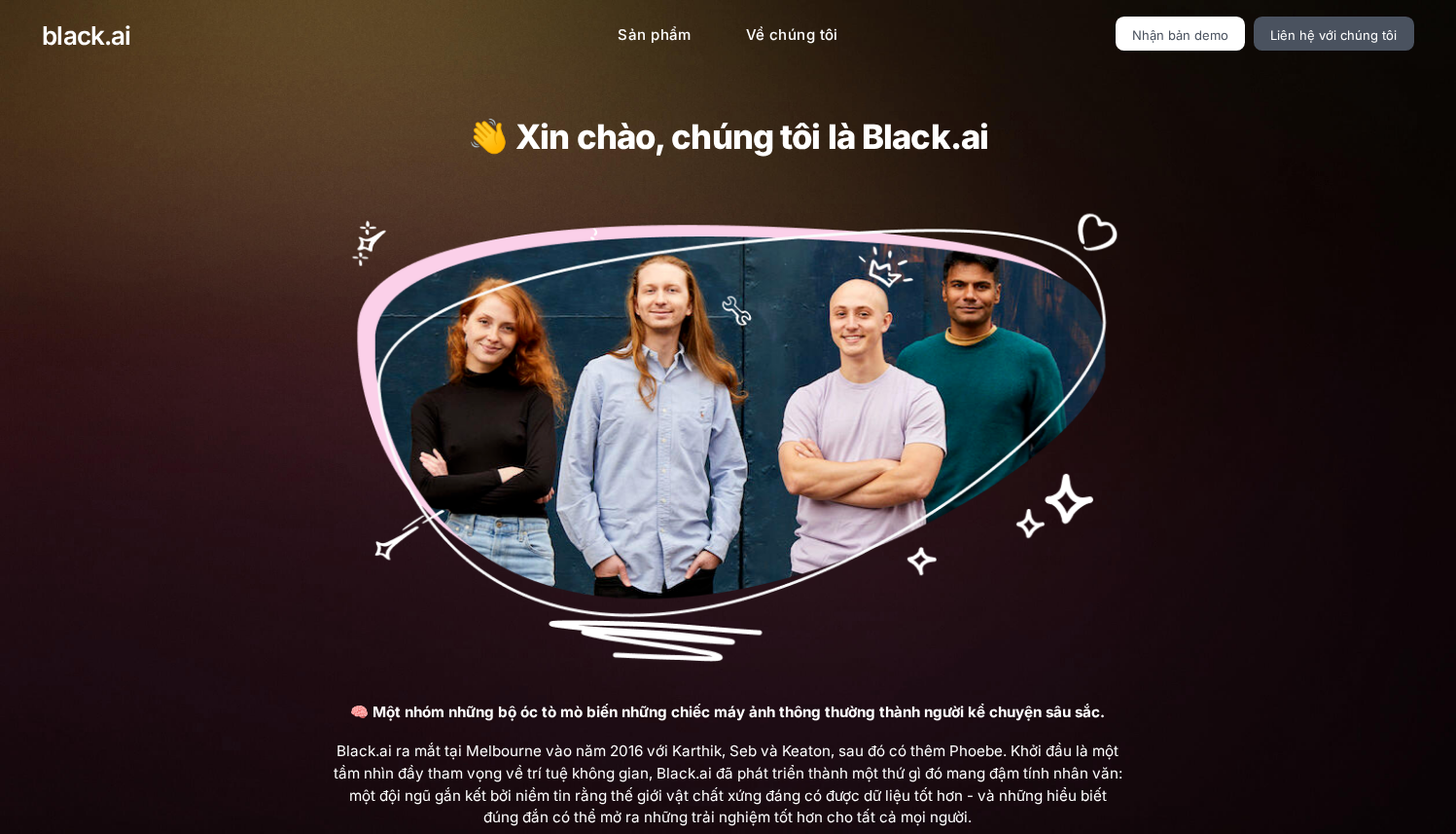click on "black.ai" at bounding box center (243, 35) 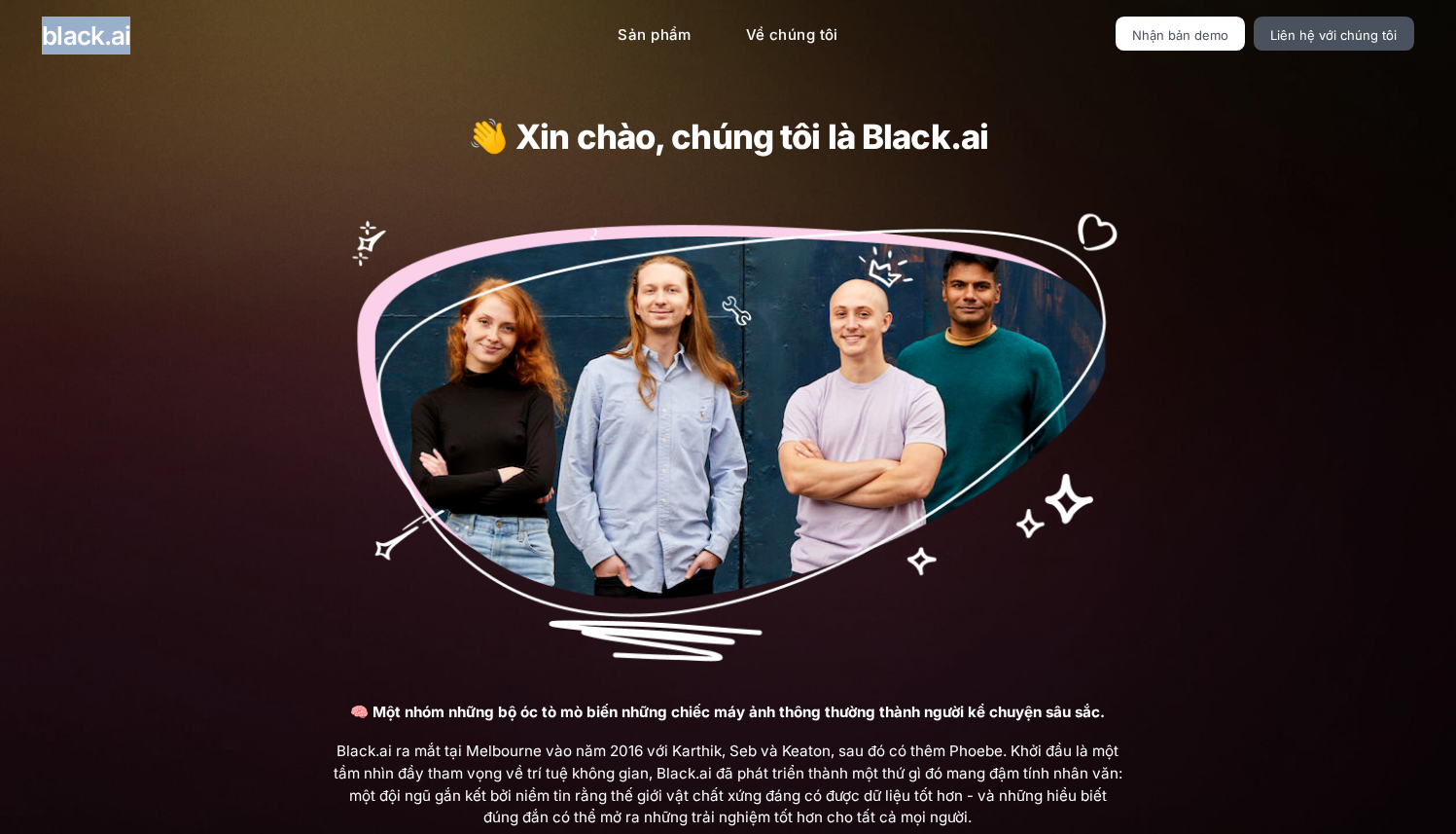 drag, startPoint x: 27, startPoint y: 31, endPoint x: 132, endPoint y: 52, distance: 107.07941 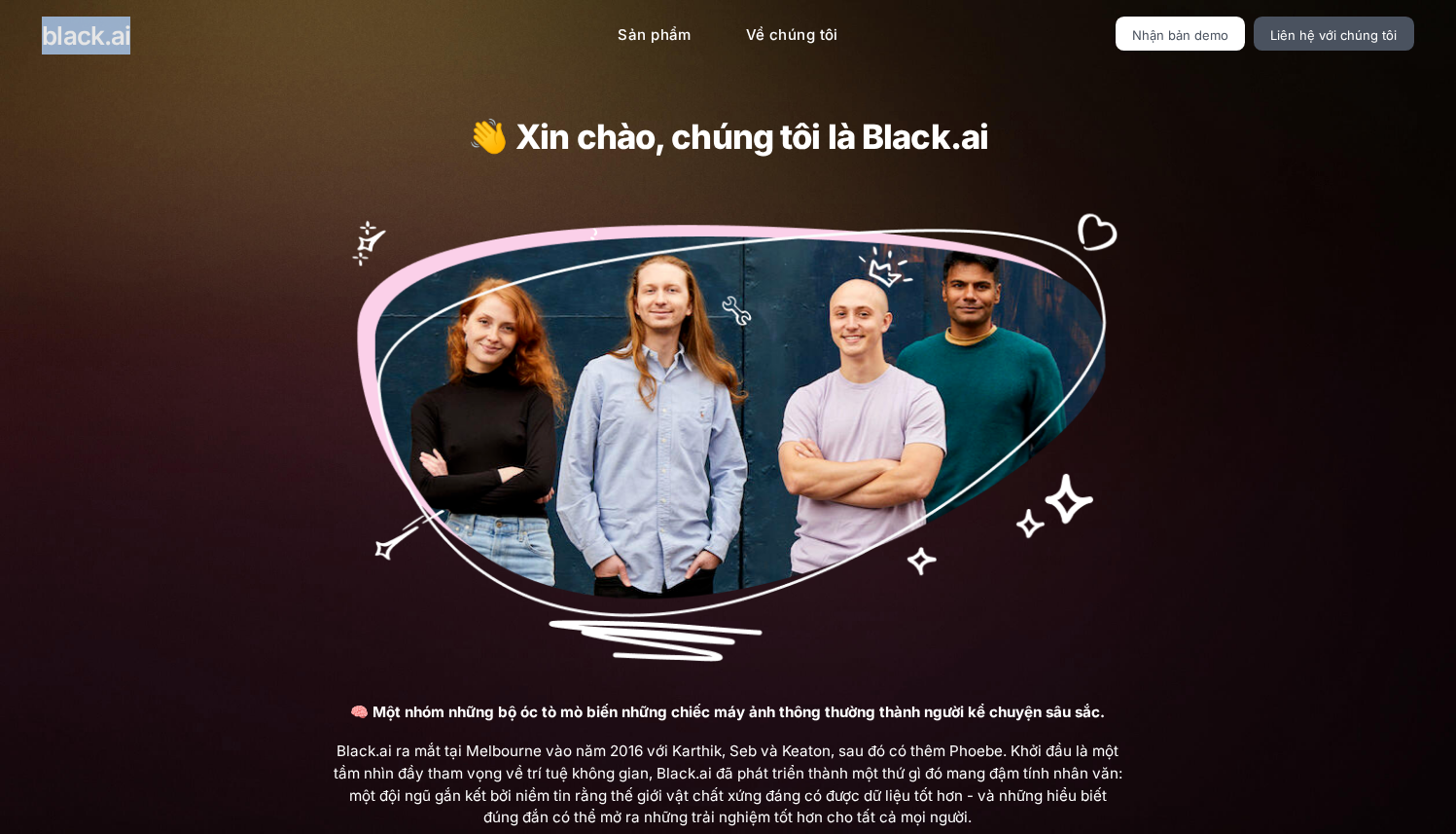 copy on "black.ai" 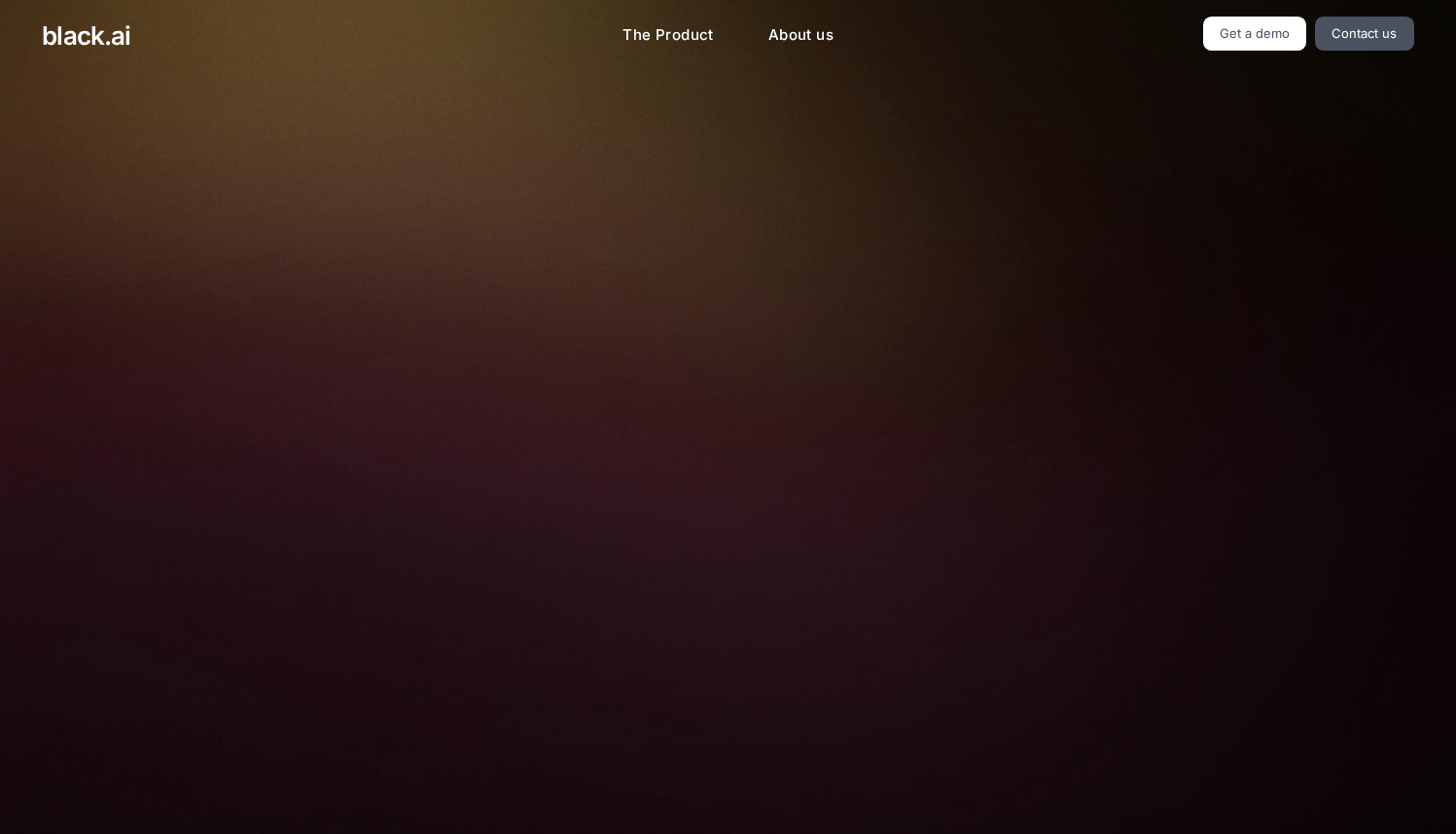 scroll, scrollTop: 0, scrollLeft: 0, axis: both 